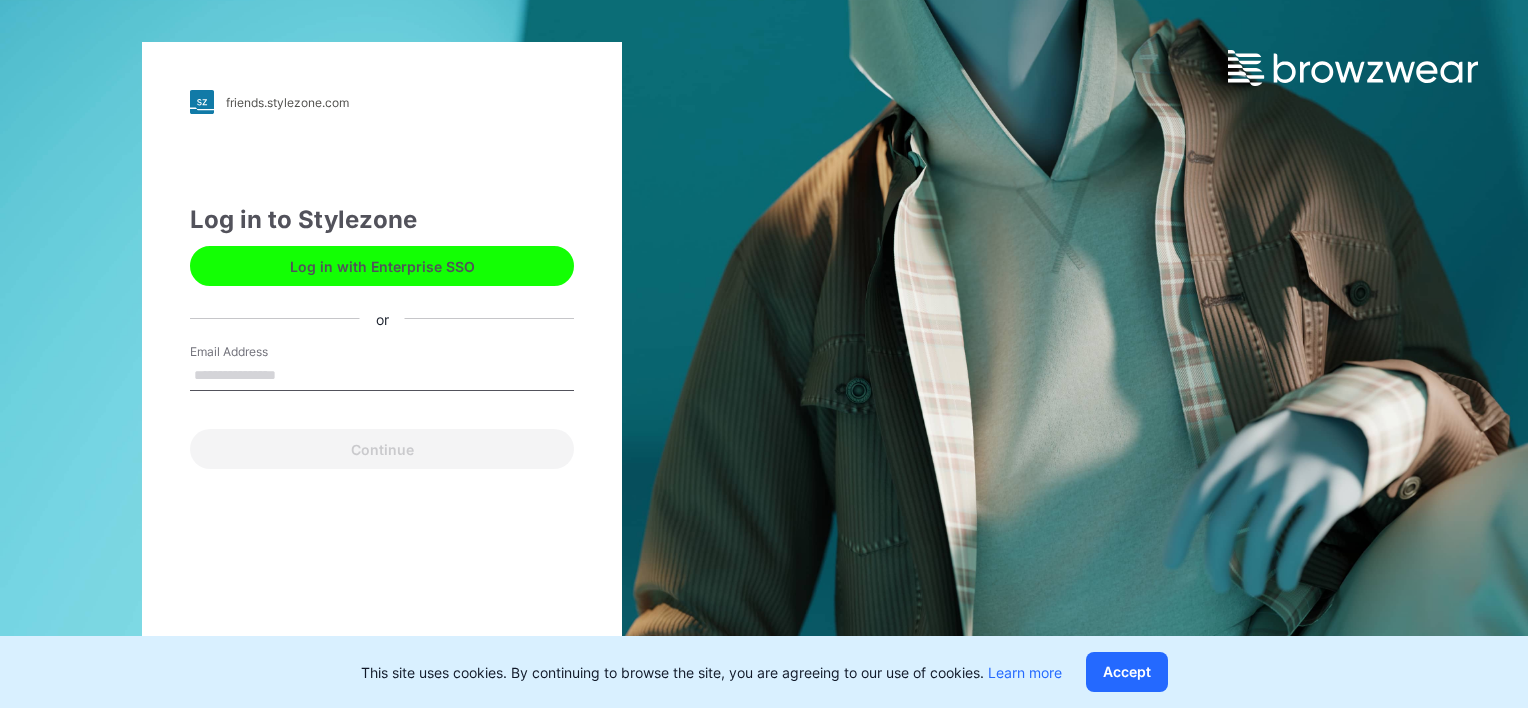 scroll, scrollTop: 0, scrollLeft: 0, axis: both 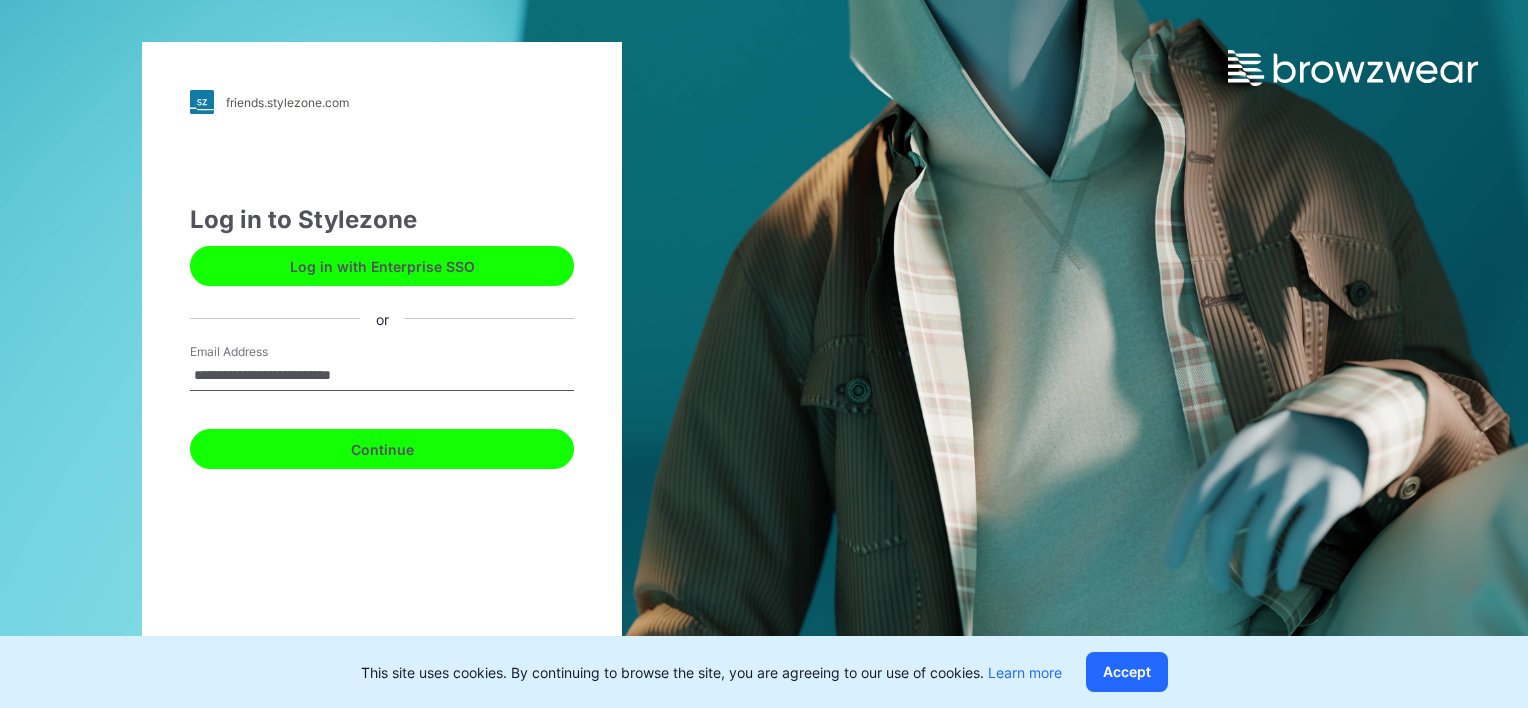 click on "Continue" at bounding box center (382, 449) 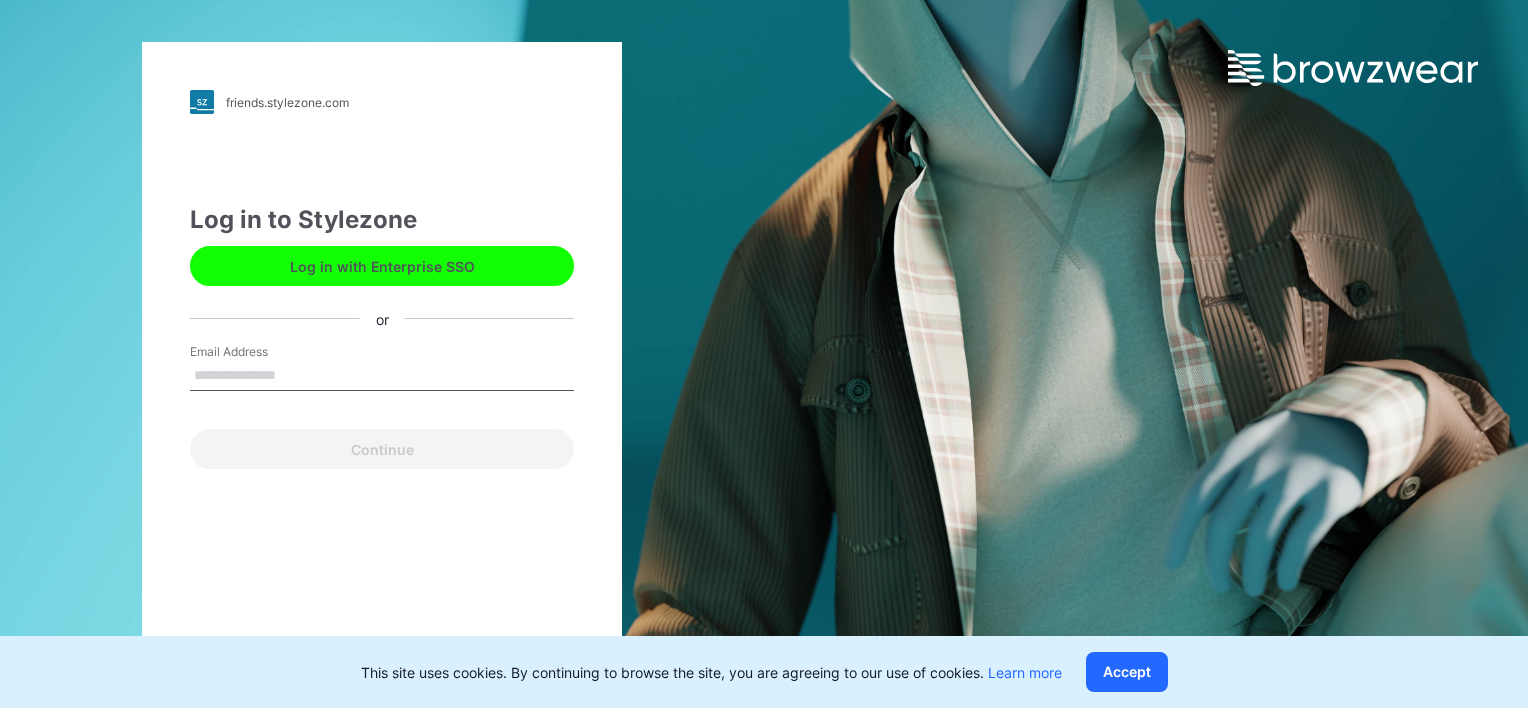 scroll, scrollTop: 0, scrollLeft: 0, axis: both 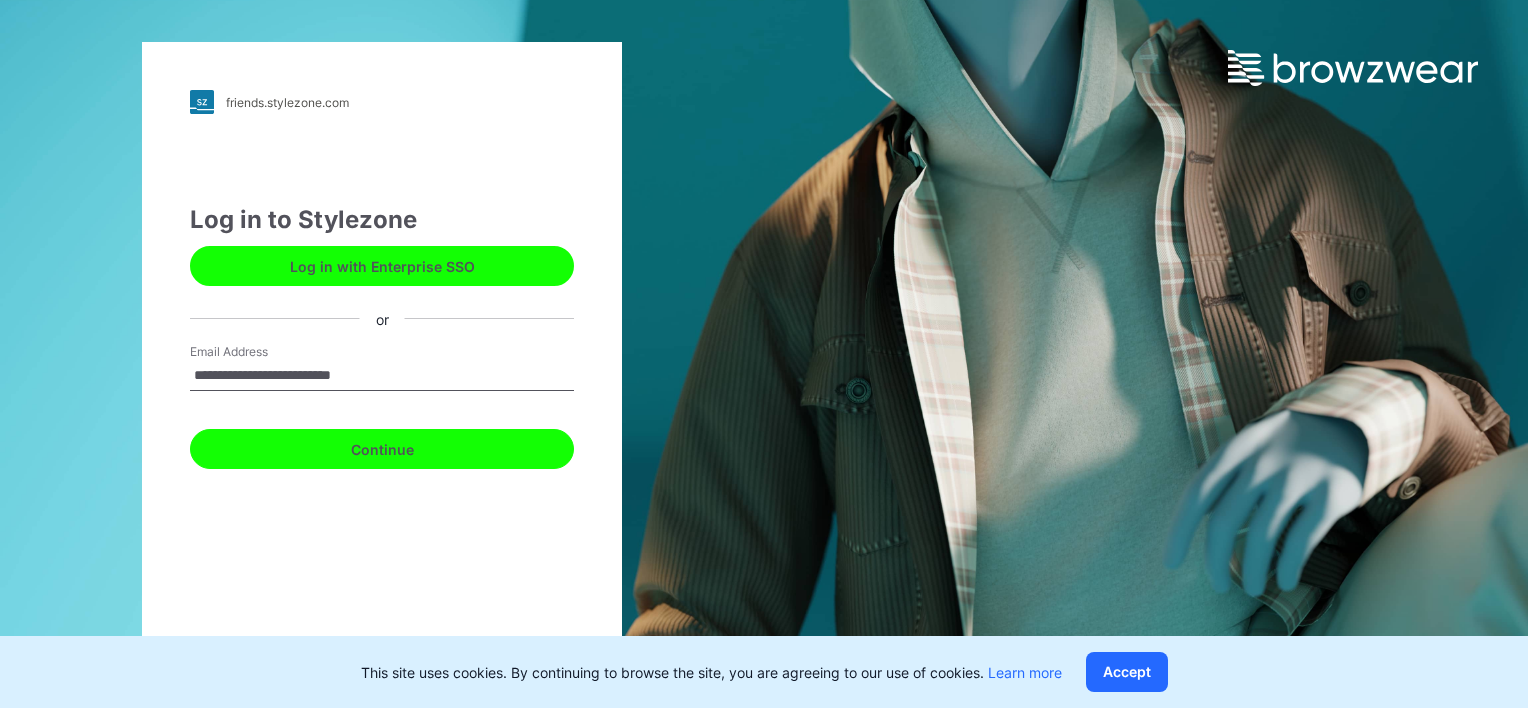 click on "Continue" at bounding box center (382, 449) 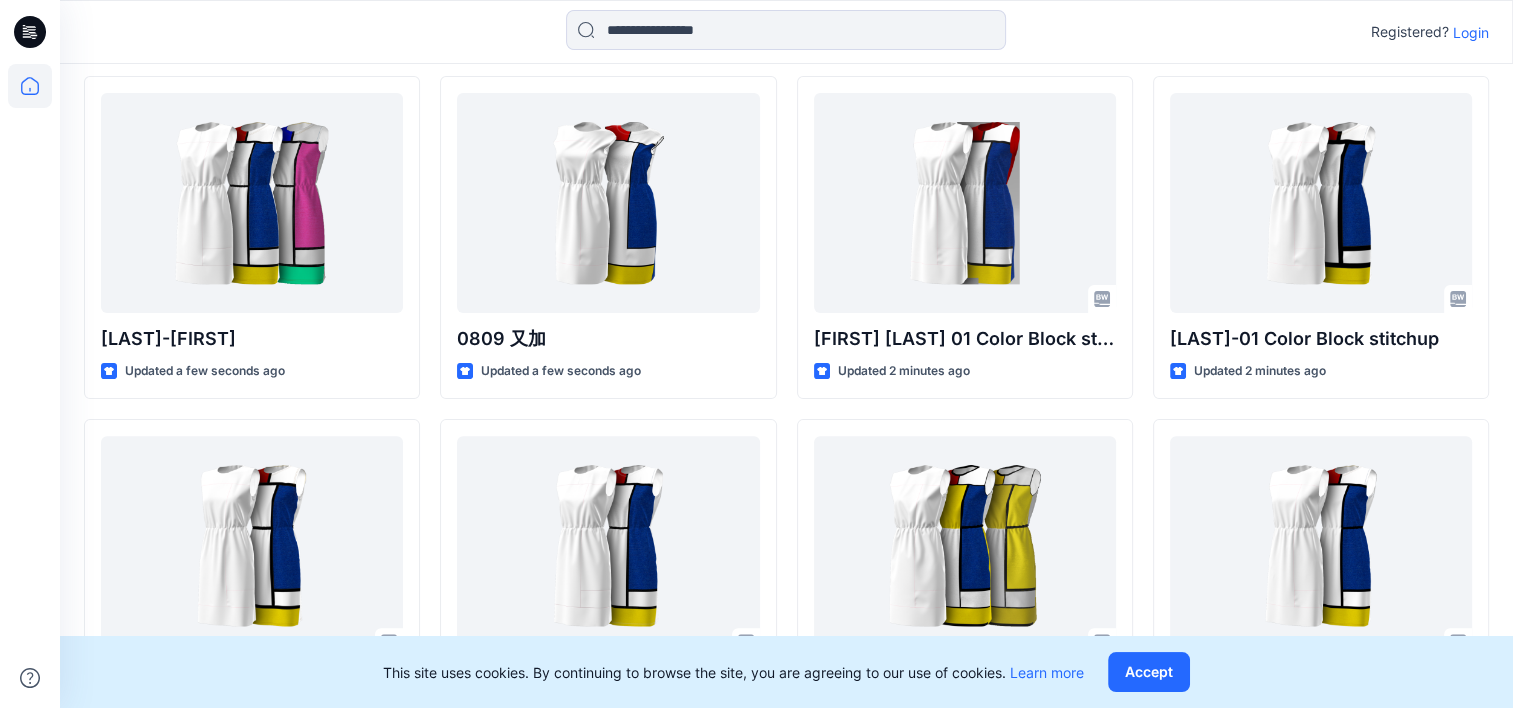 scroll, scrollTop: 514, scrollLeft: 0, axis: vertical 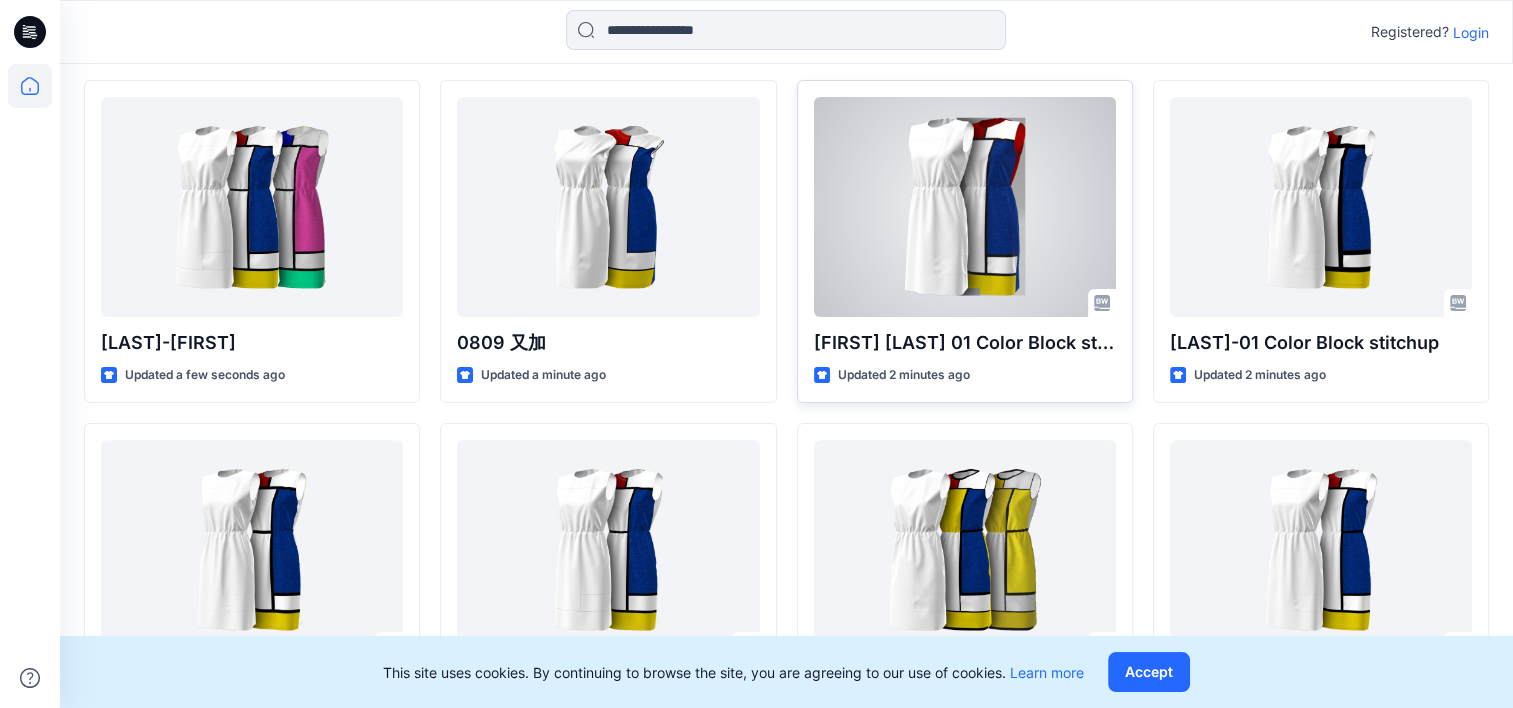 click at bounding box center [965, 207] 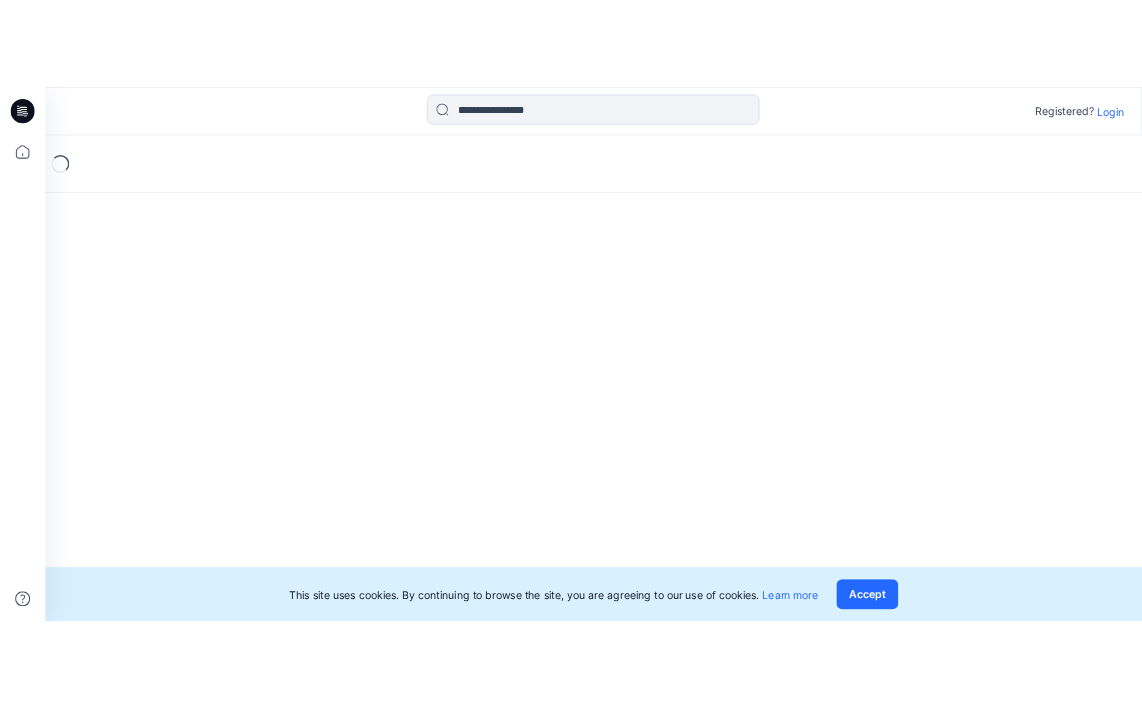 scroll, scrollTop: 0, scrollLeft: 0, axis: both 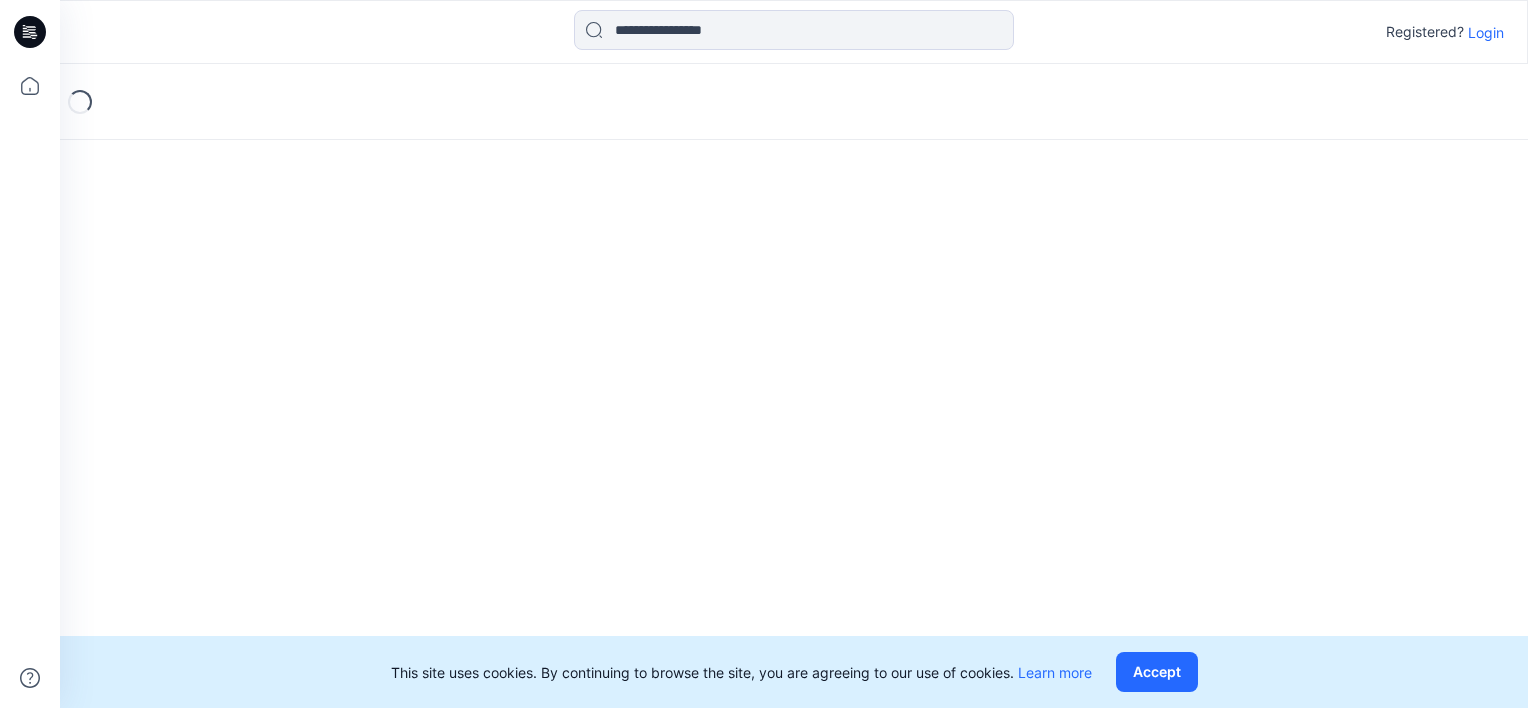 click on "Loading..." at bounding box center (794, 386) 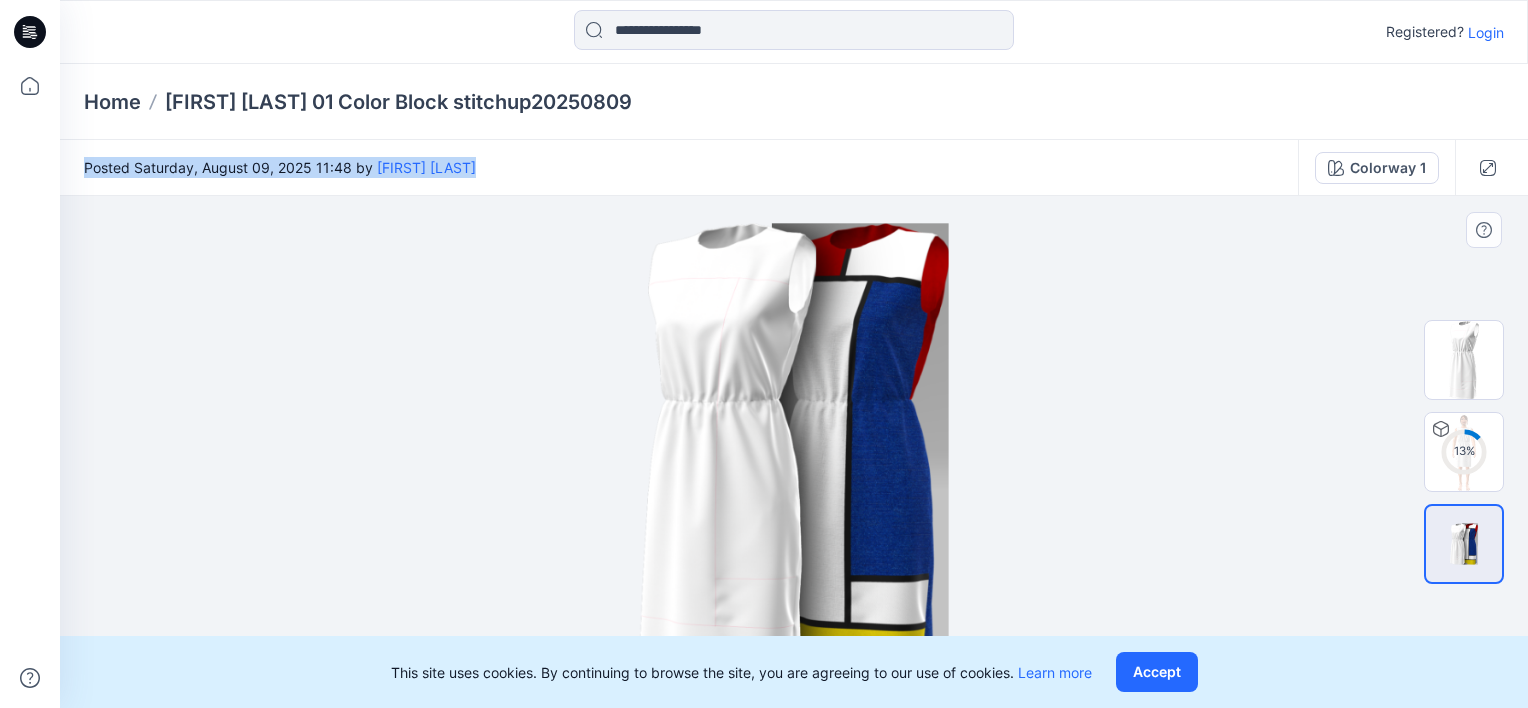 click at bounding box center (793, 452) 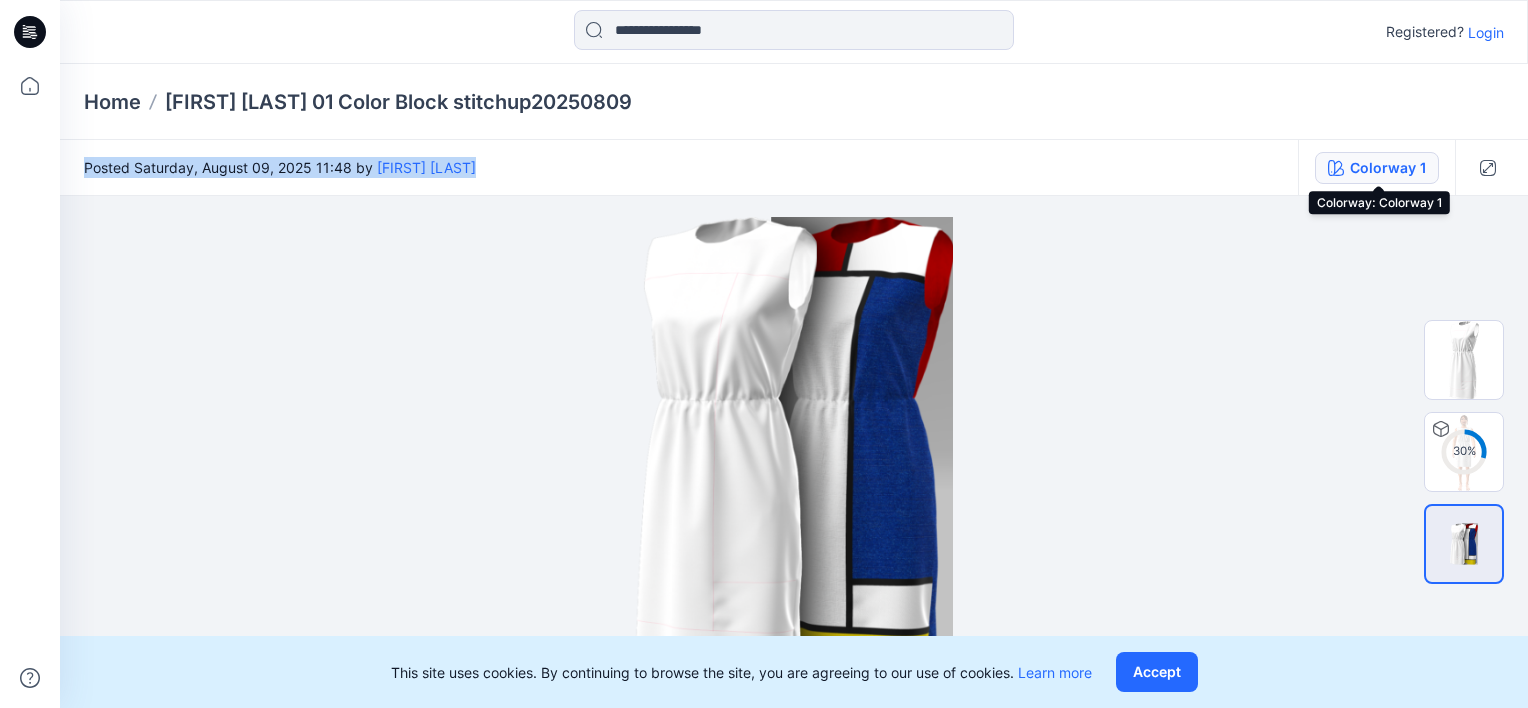 click on "Colorway 1" at bounding box center (1388, 168) 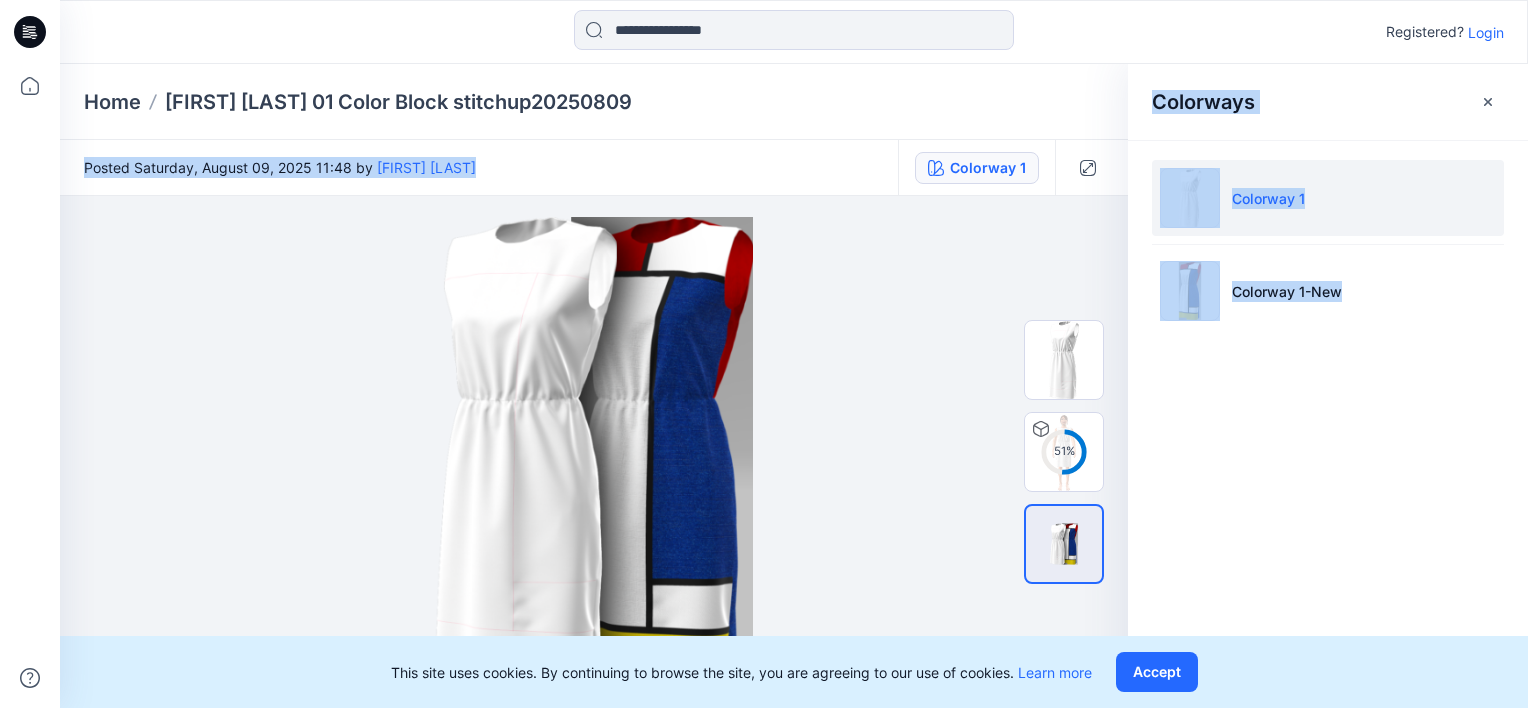 click at bounding box center (1190, 198) 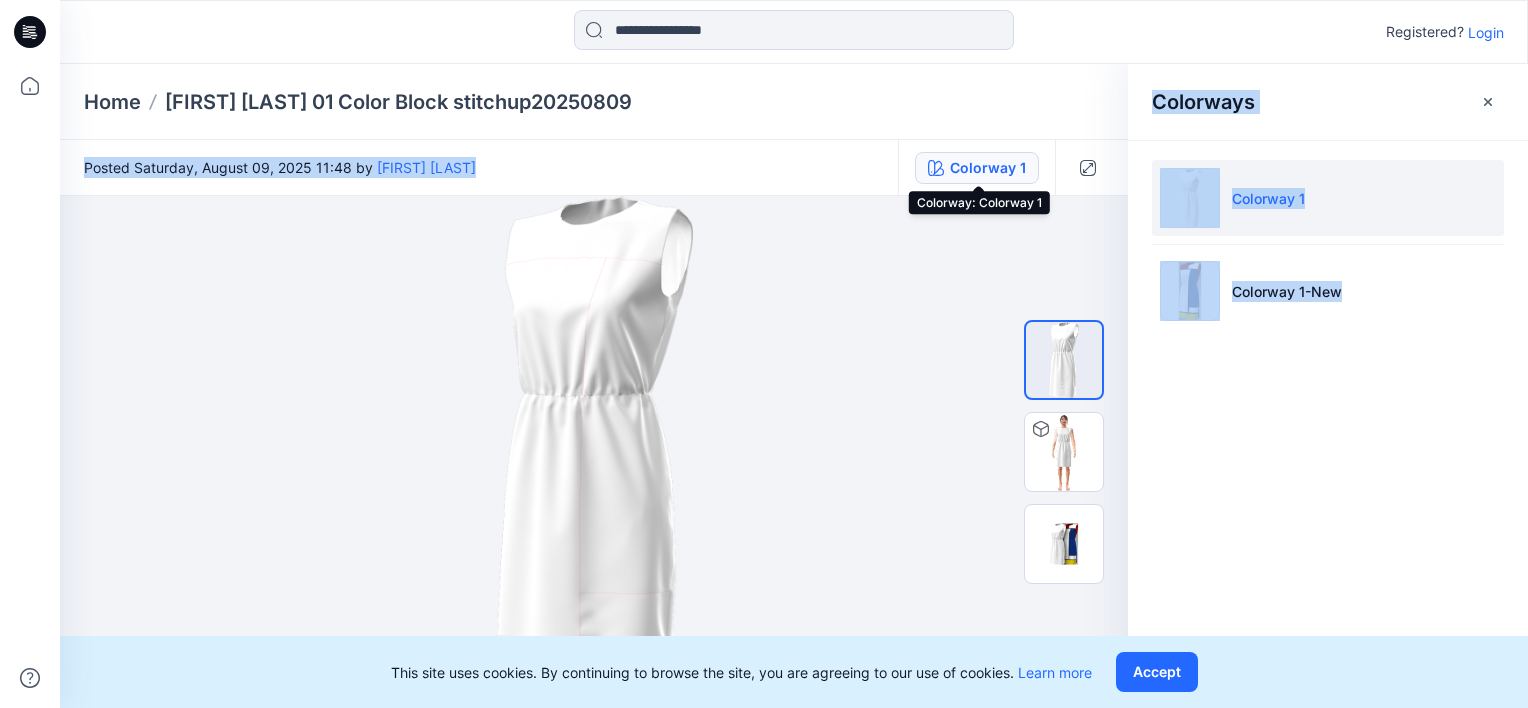 click on "Colorway 1" at bounding box center [988, 168] 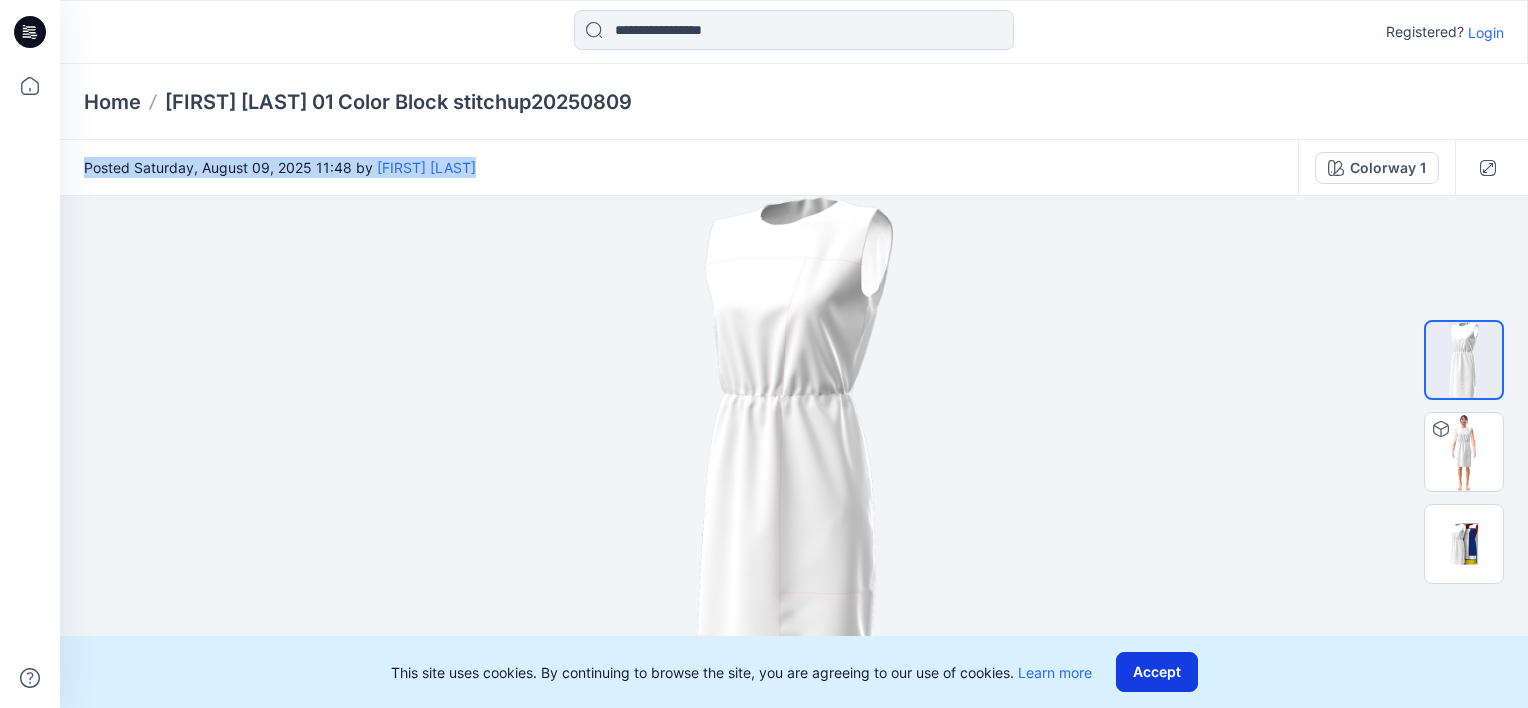 click on "Accept" at bounding box center [1157, 672] 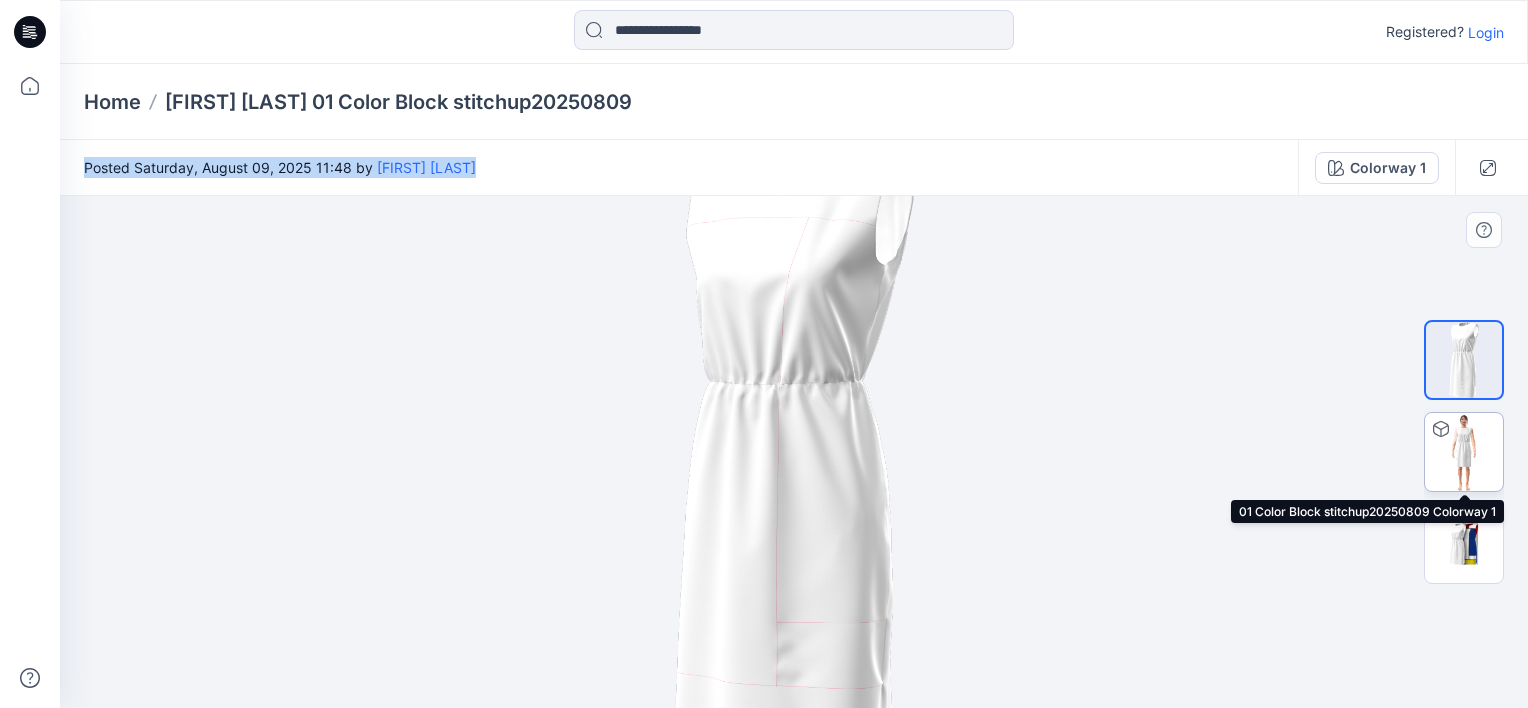 click at bounding box center [1464, 452] 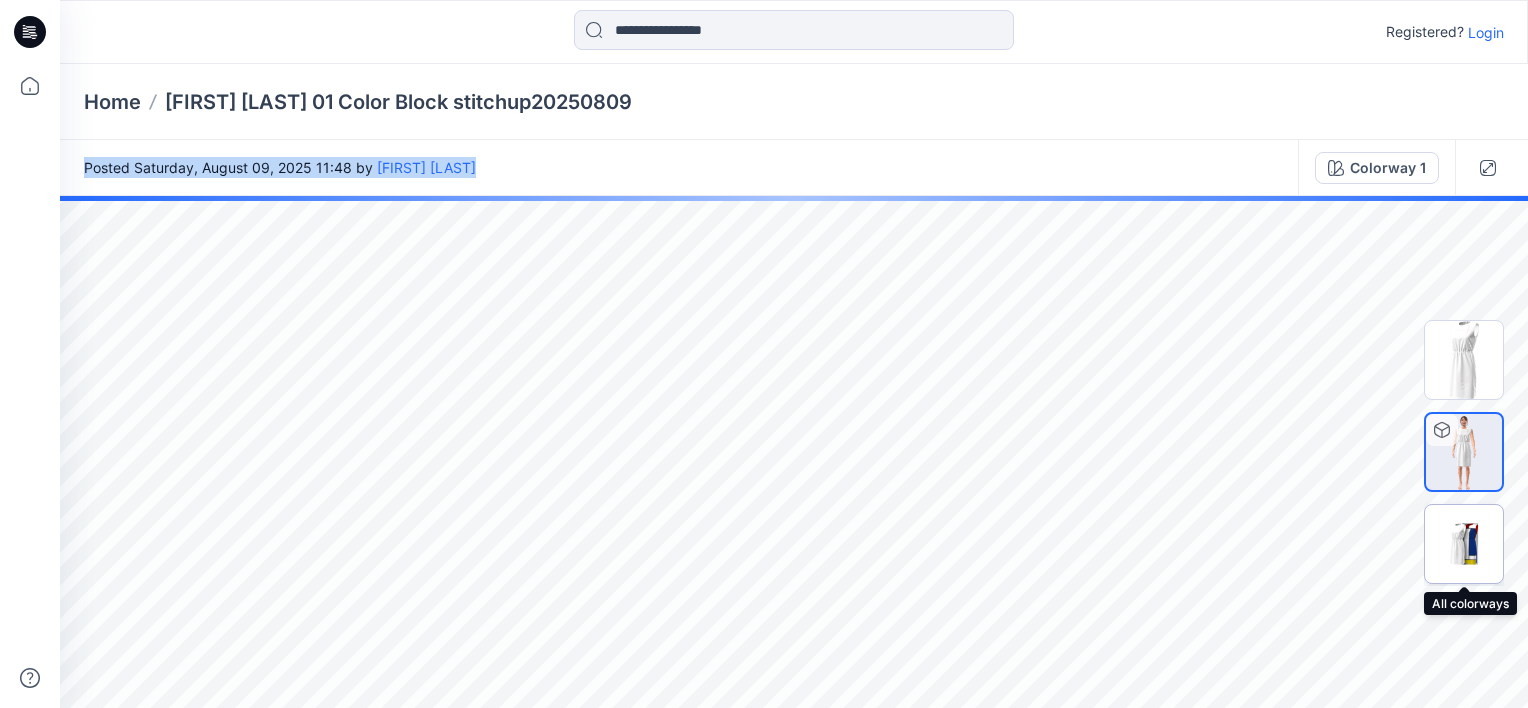 click at bounding box center [1464, 544] 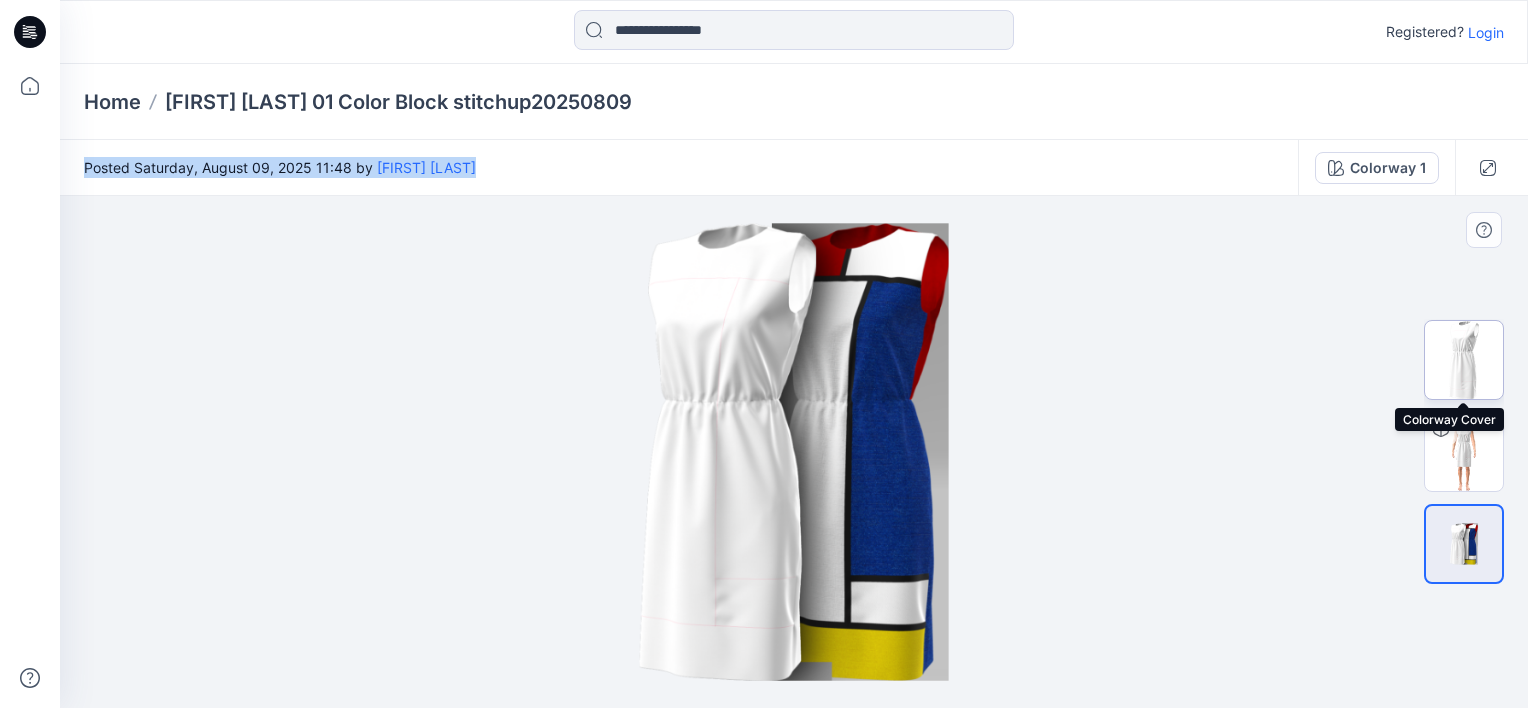 click at bounding box center [1464, 360] 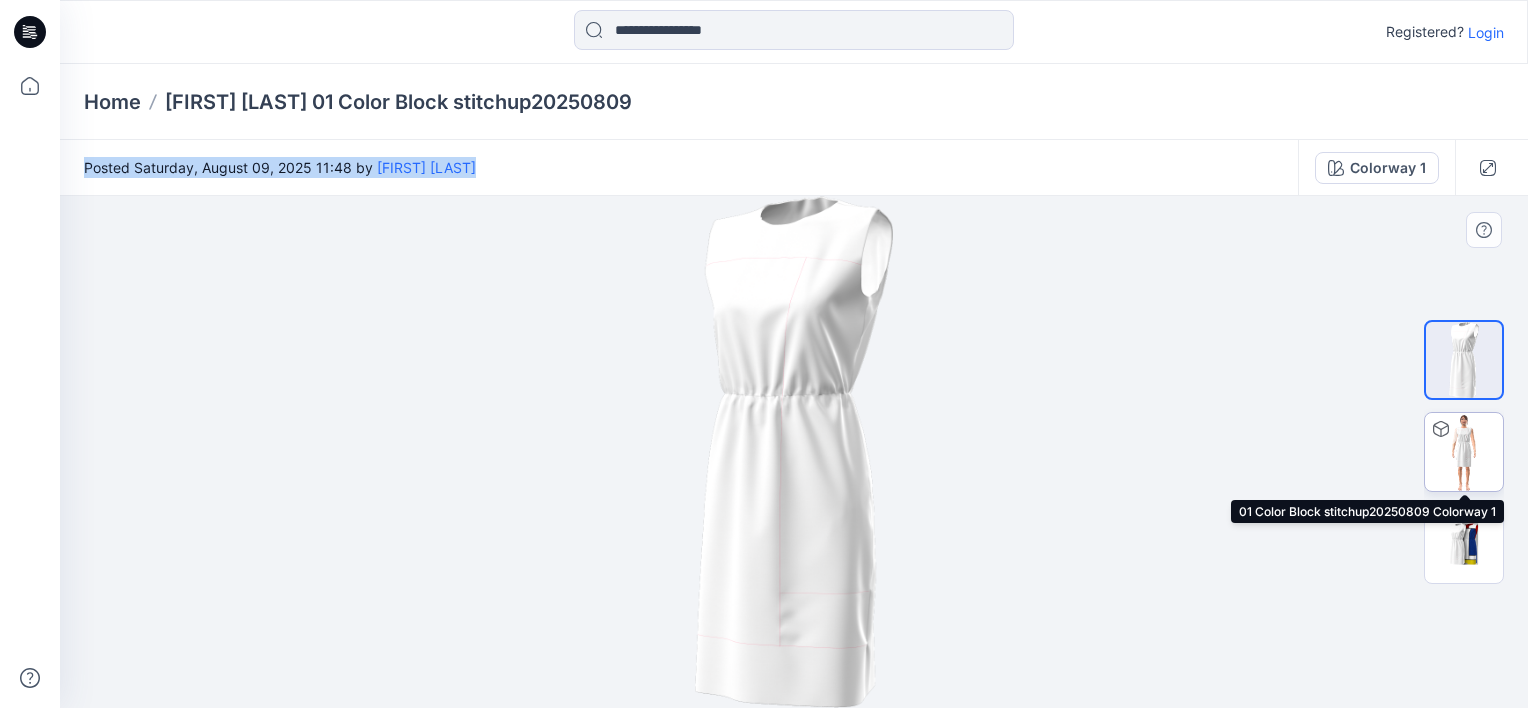 click at bounding box center [1464, 452] 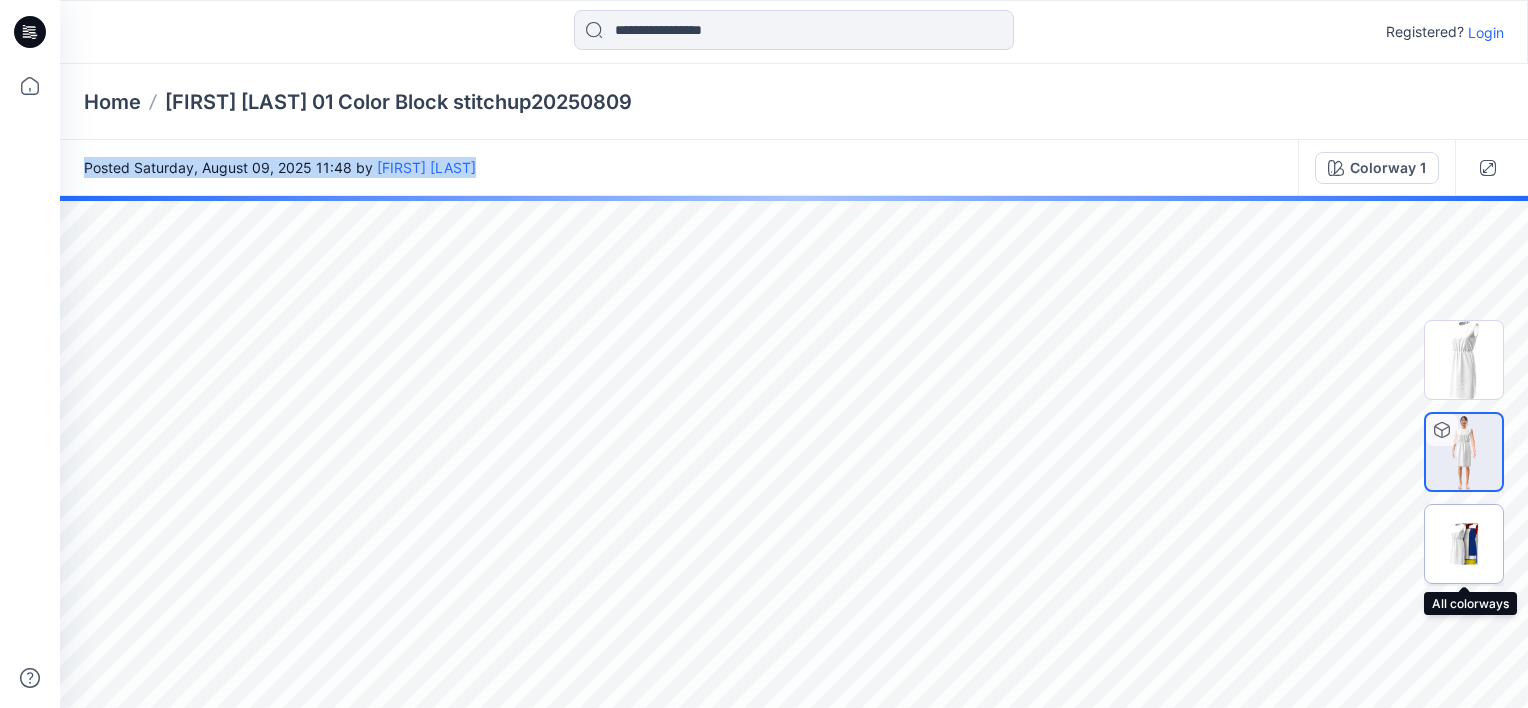 click at bounding box center (1464, 544) 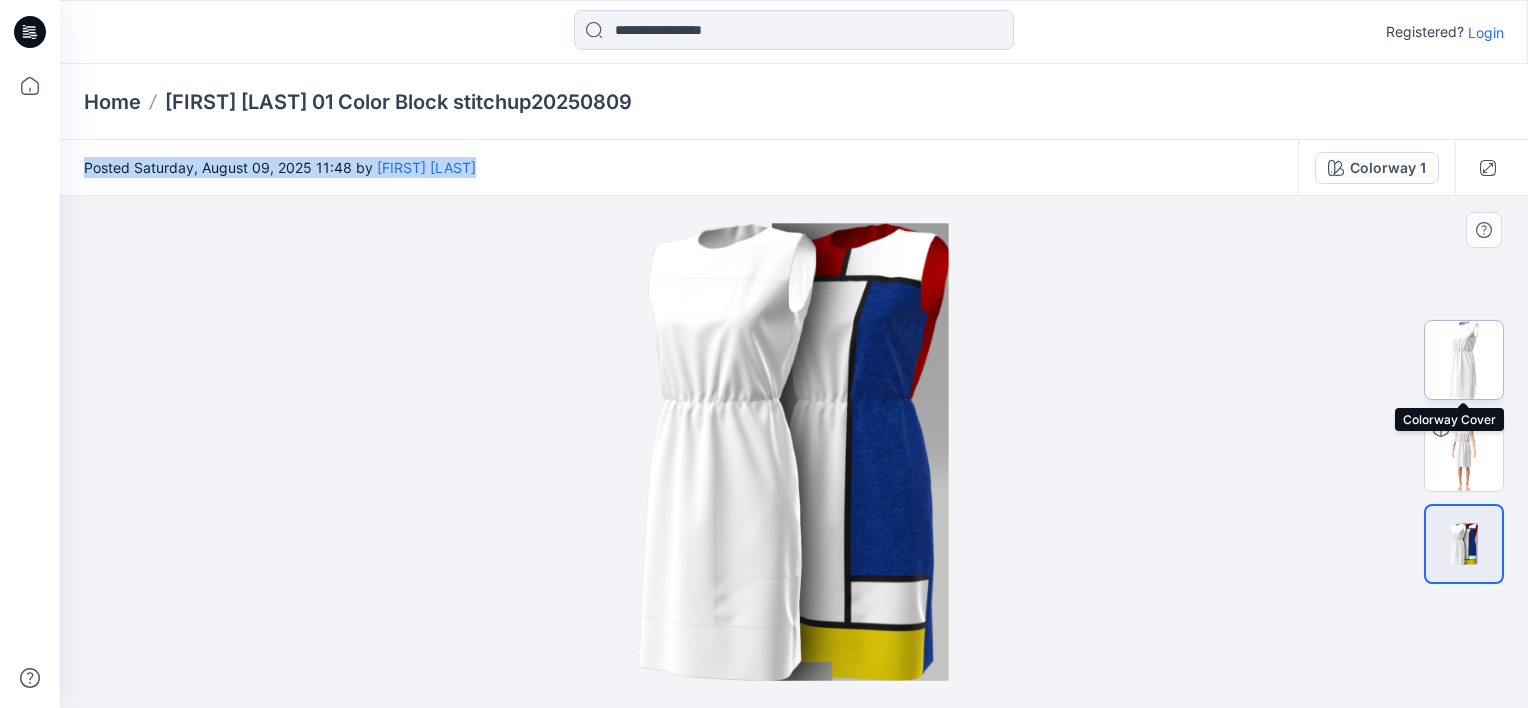 click at bounding box center [1464, 360] 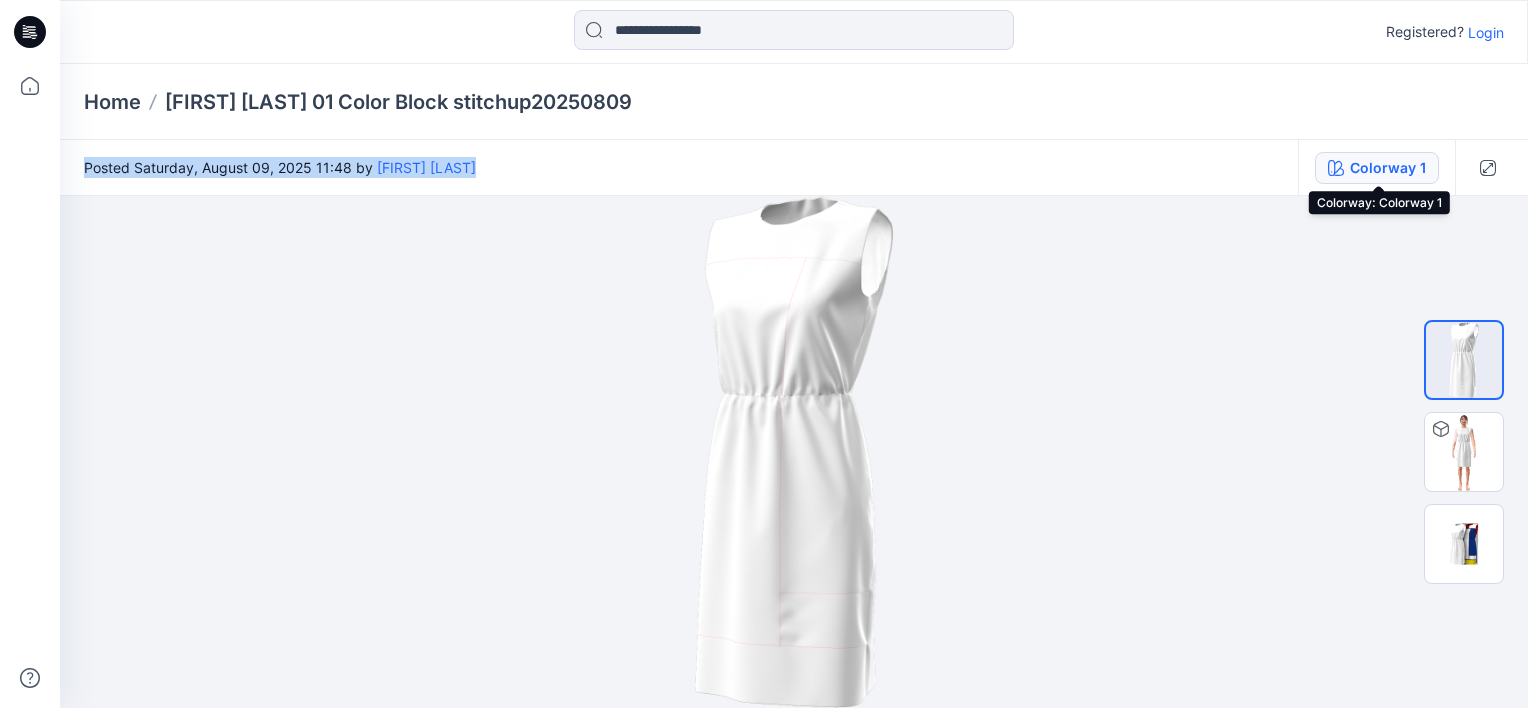 click 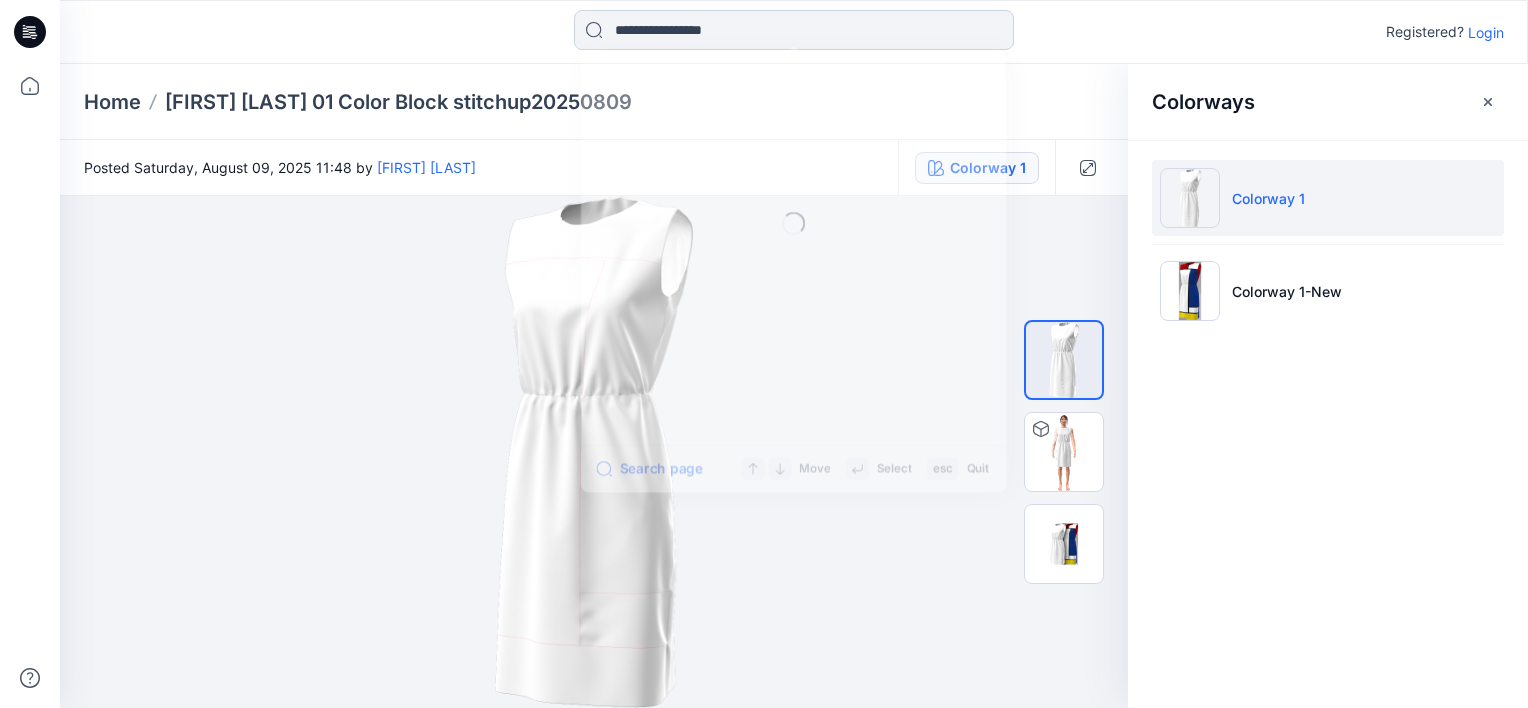 click at bounding box center [794, 30] 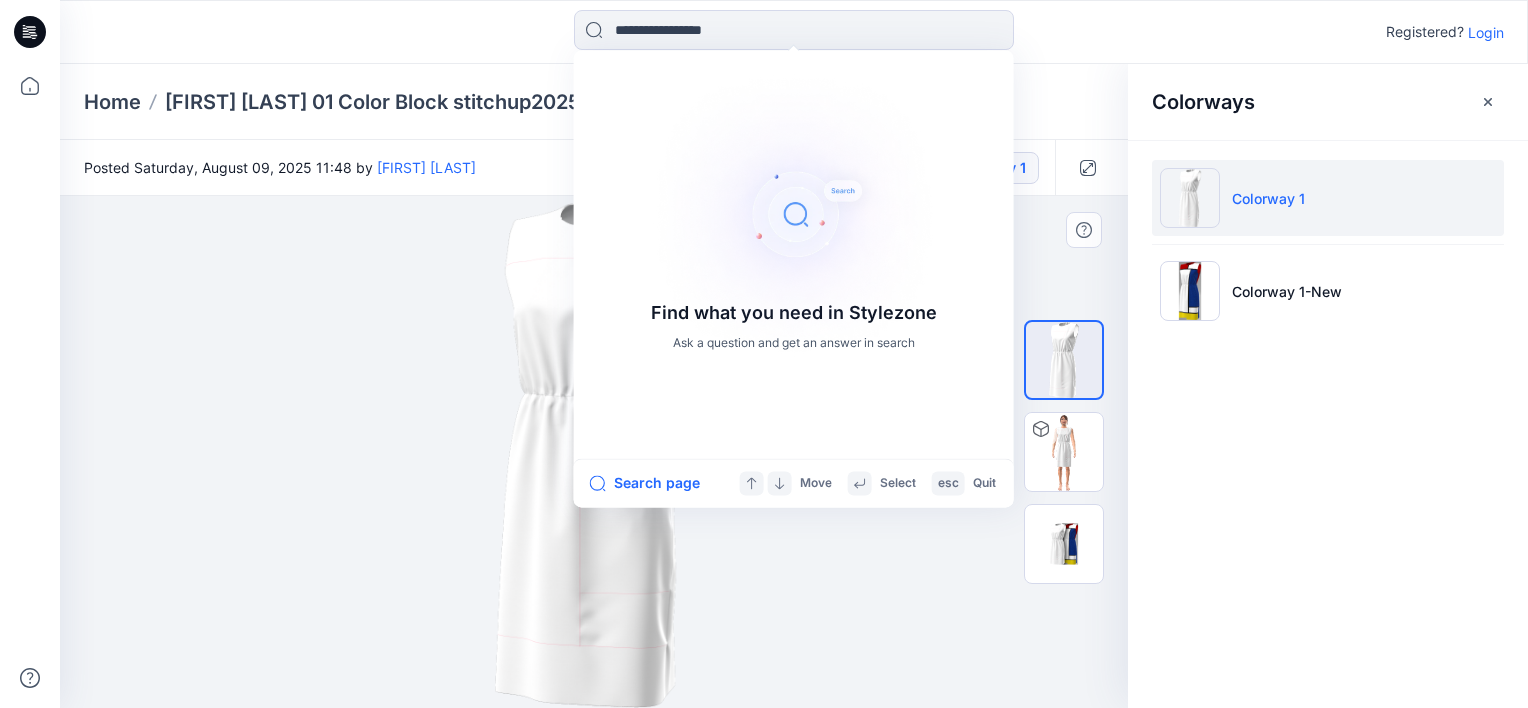 click at bounding box center [594, 452] 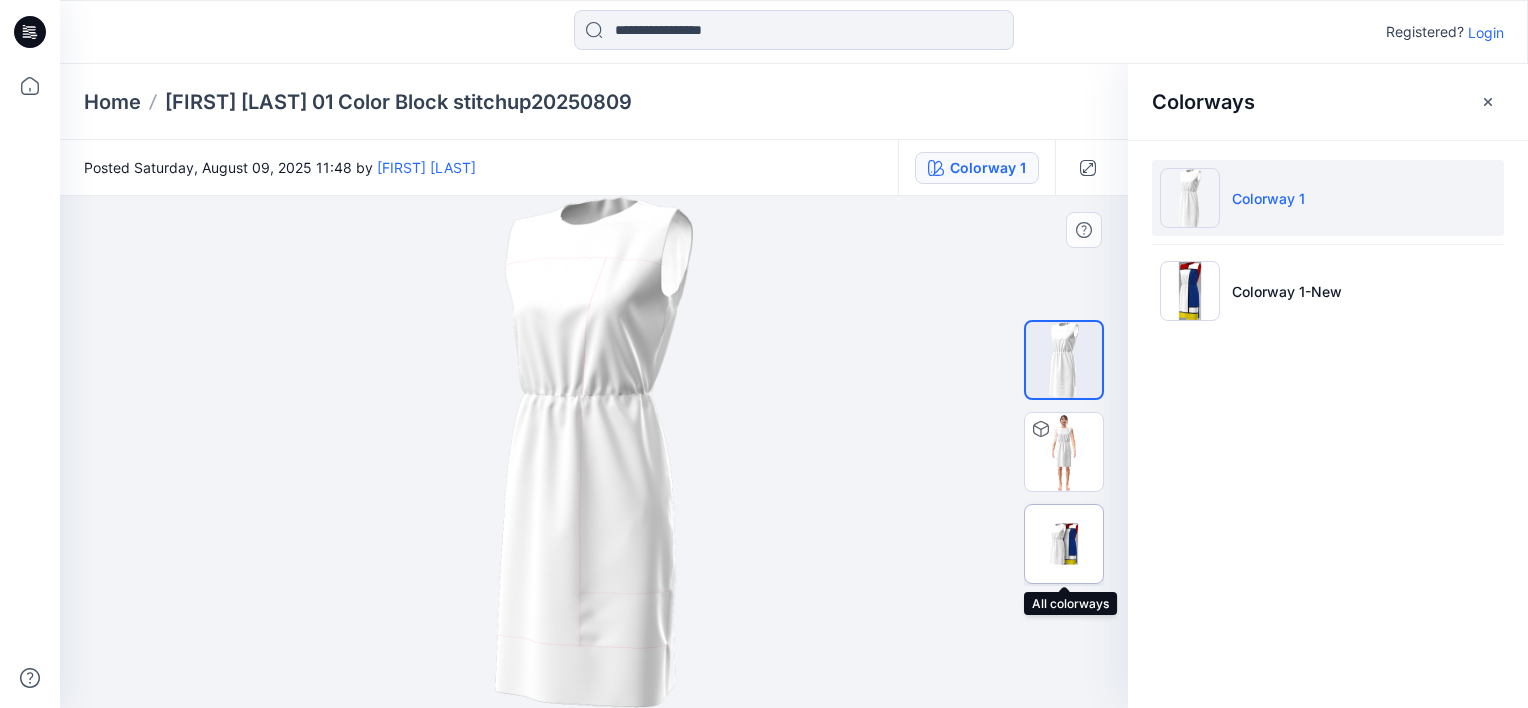 click at bounding box center (1064, 544) 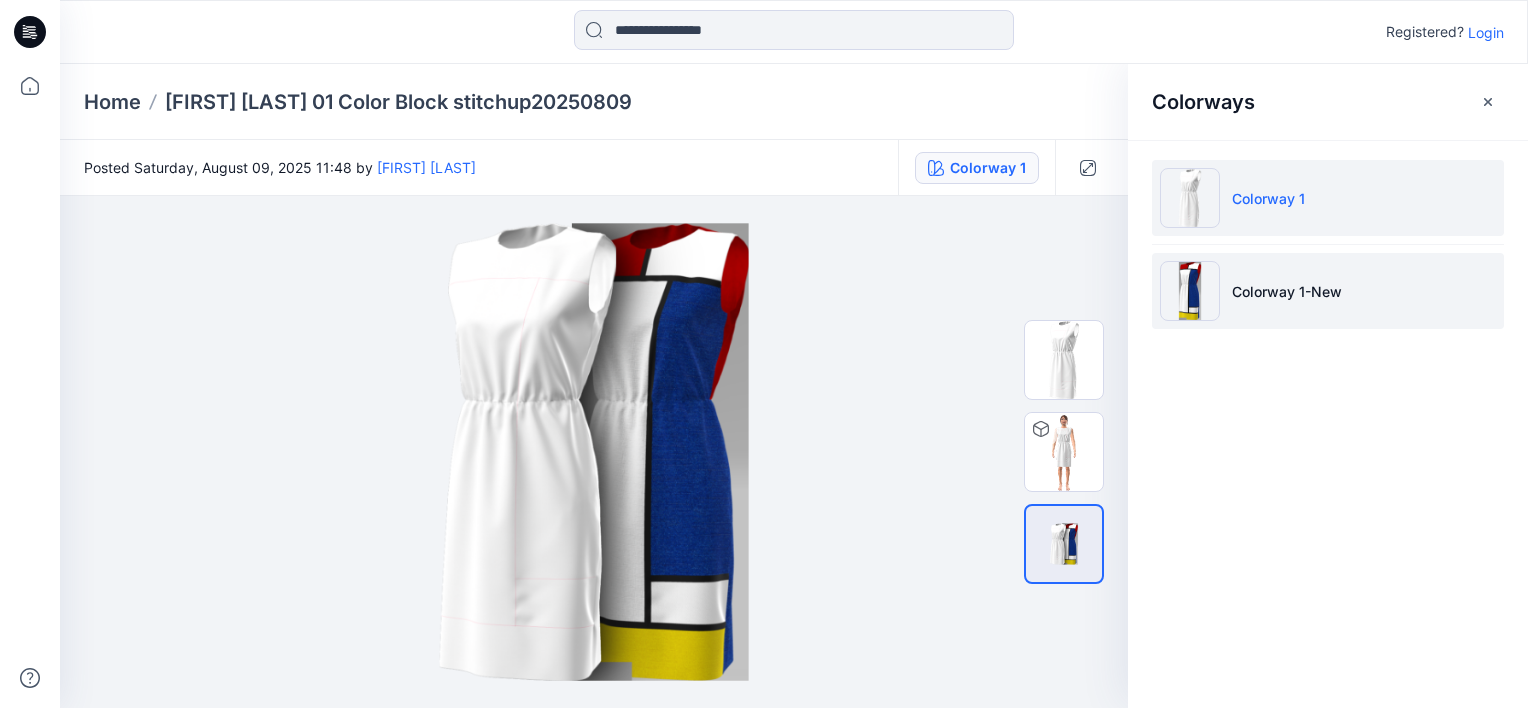 click at bounding box center [1190, 291] 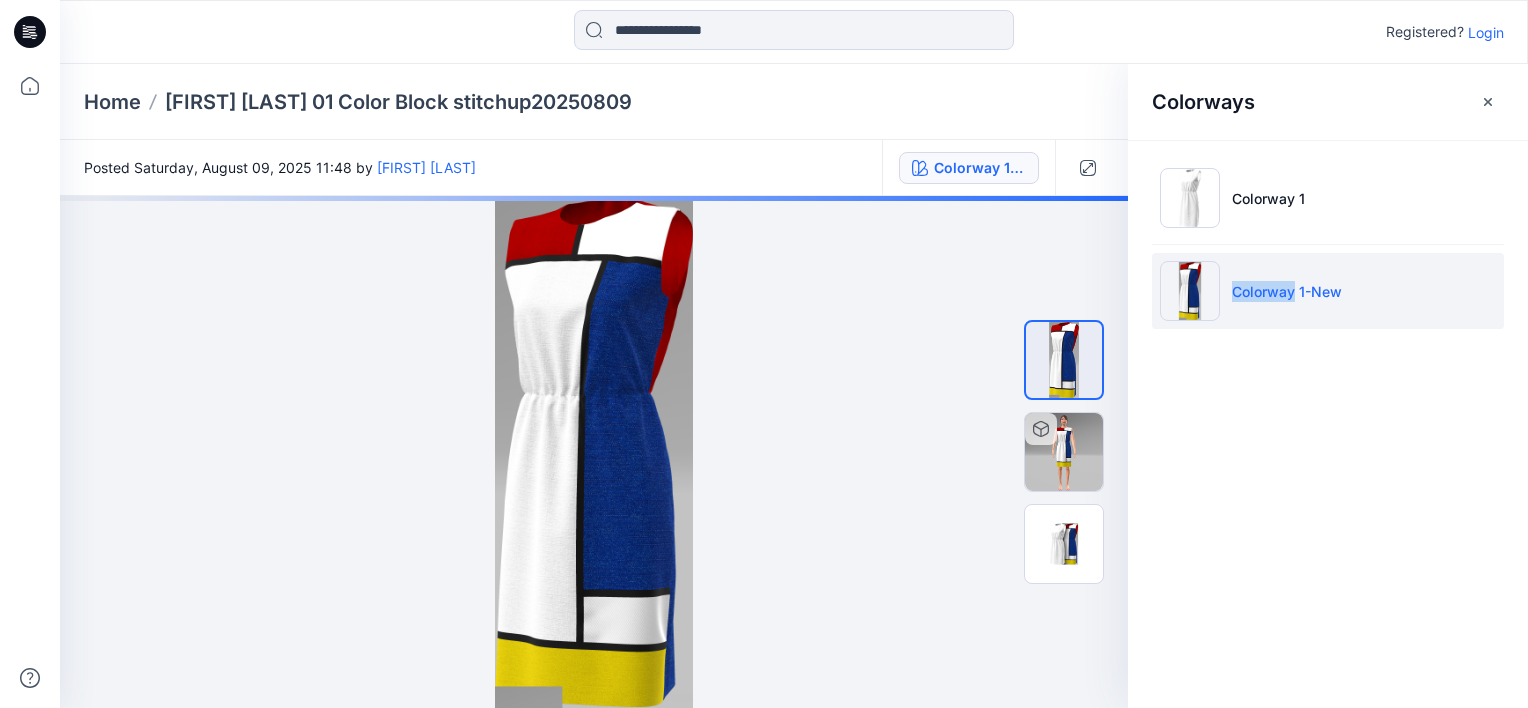 click on "Colorway 1-New" at bounding box center (1287, 291) 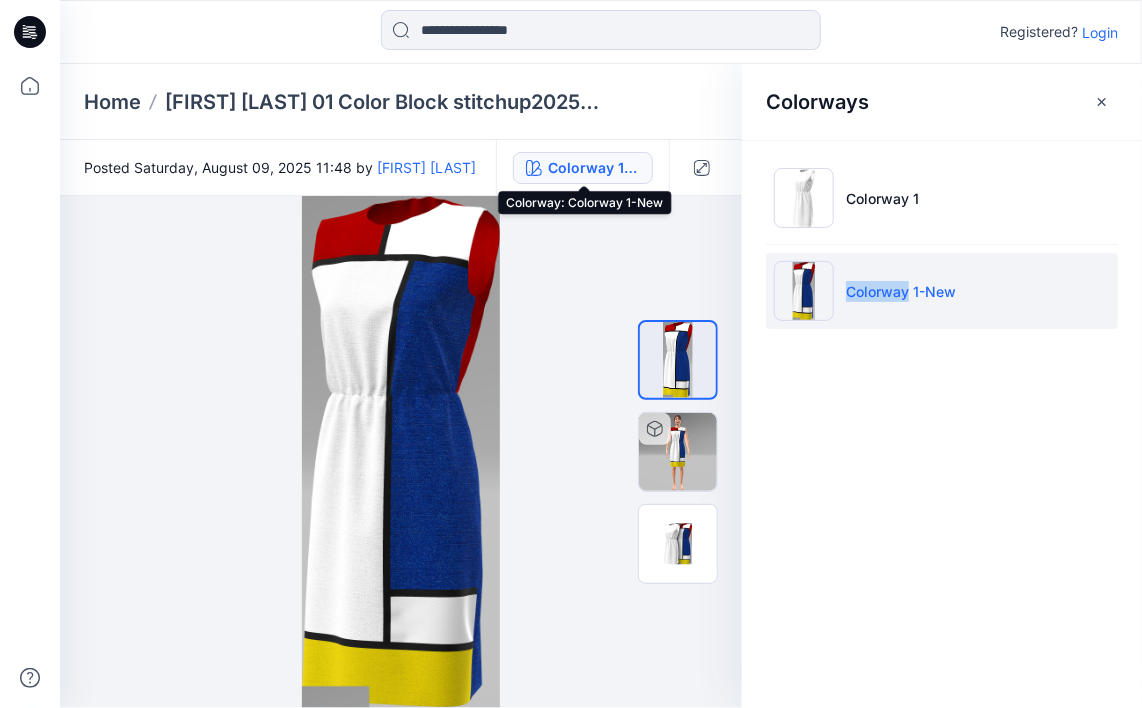 click on "Colorway 1-New" at bounding box center (594, 168) 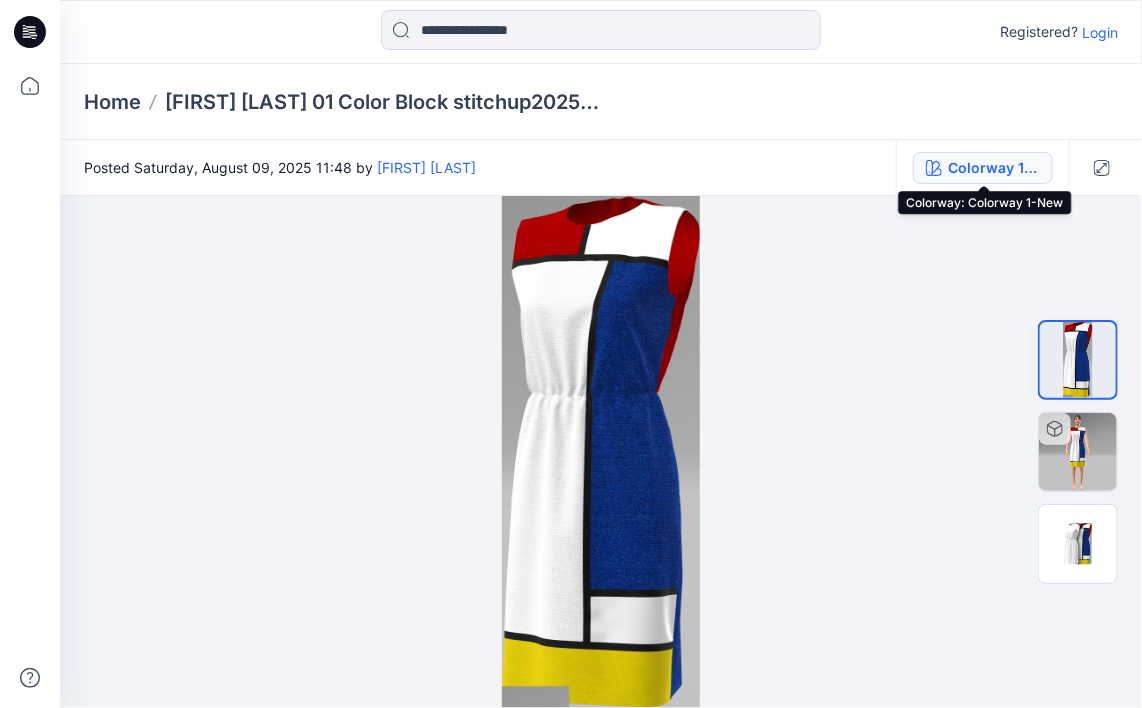 click on "Colorway 1-New" at bounding box center (994, 168) 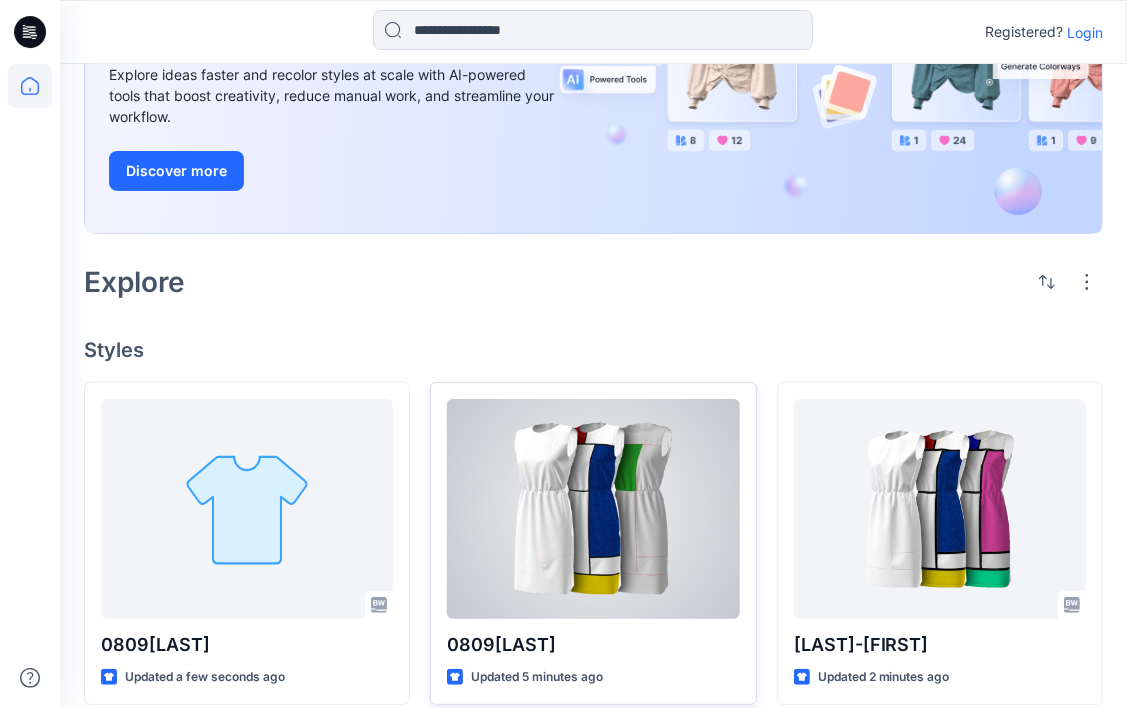 scroll, scrollTop: 200, scrollLeft: 0, axis: vertical 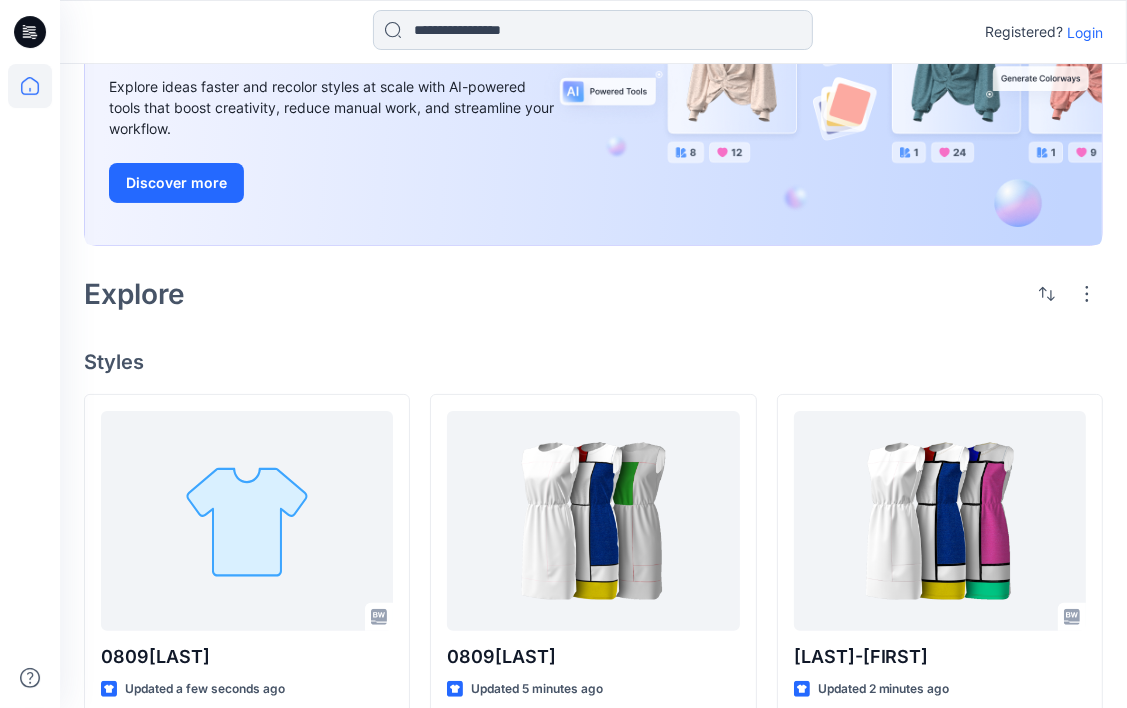 click at bounding box center [593, 30] 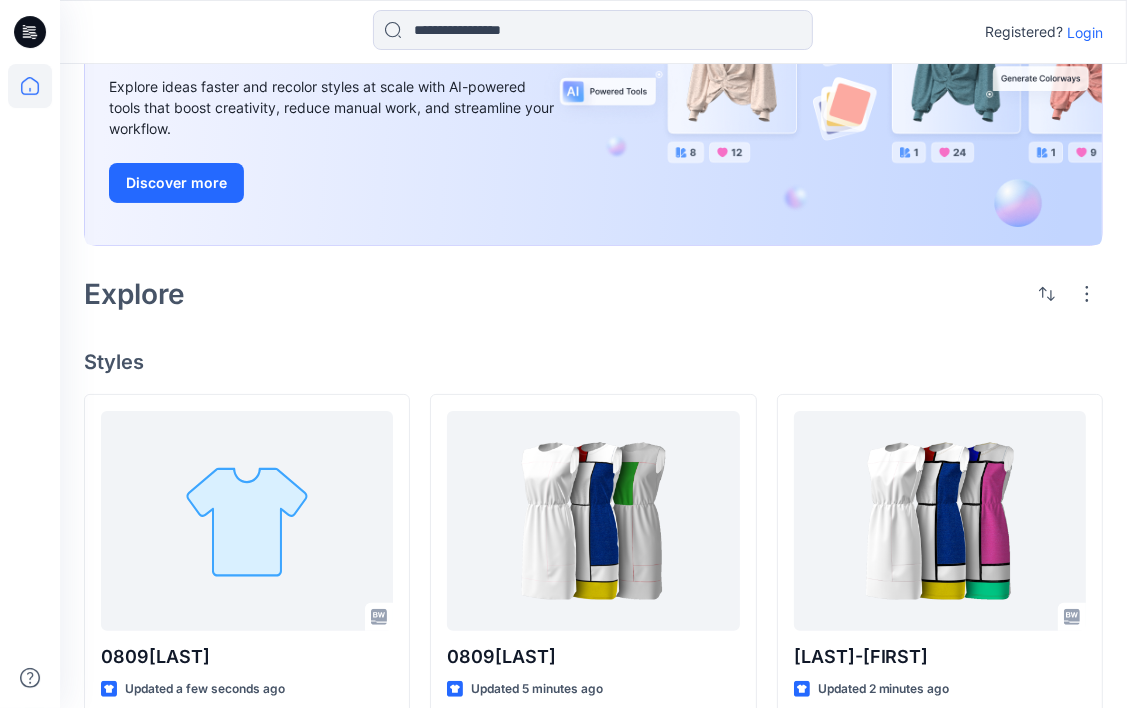 click on "Login" at bounding box center [1085, 32] 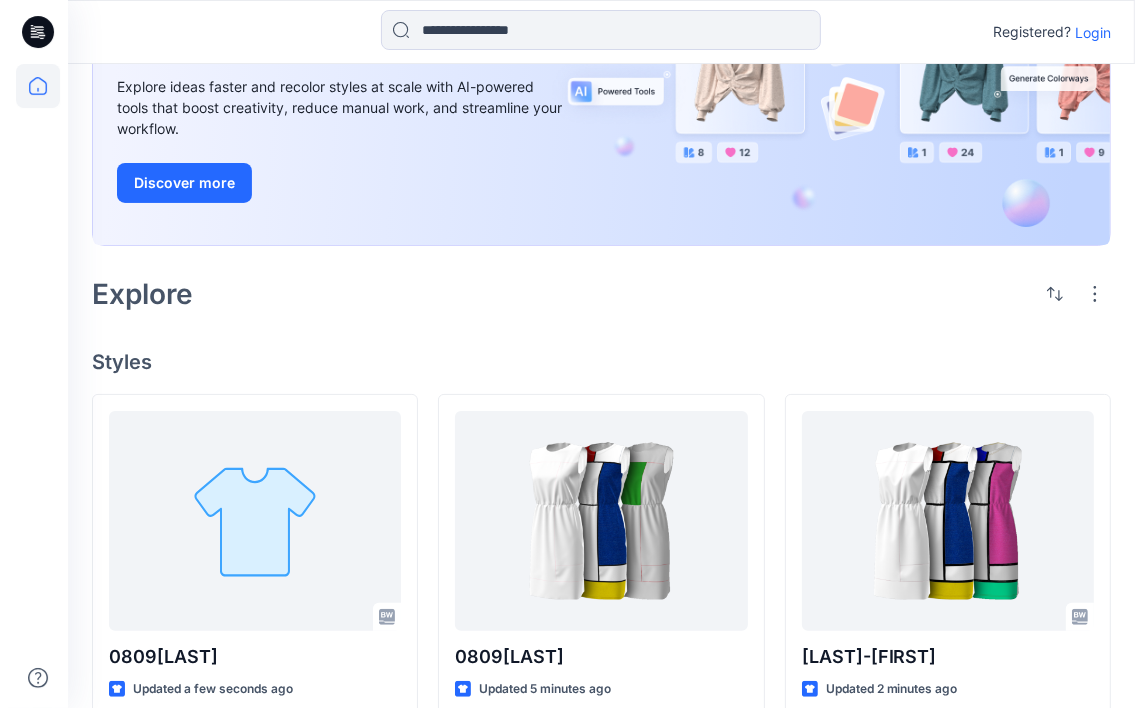 scroll, scrollTop: 0, scrollLeft: 0, axis: both 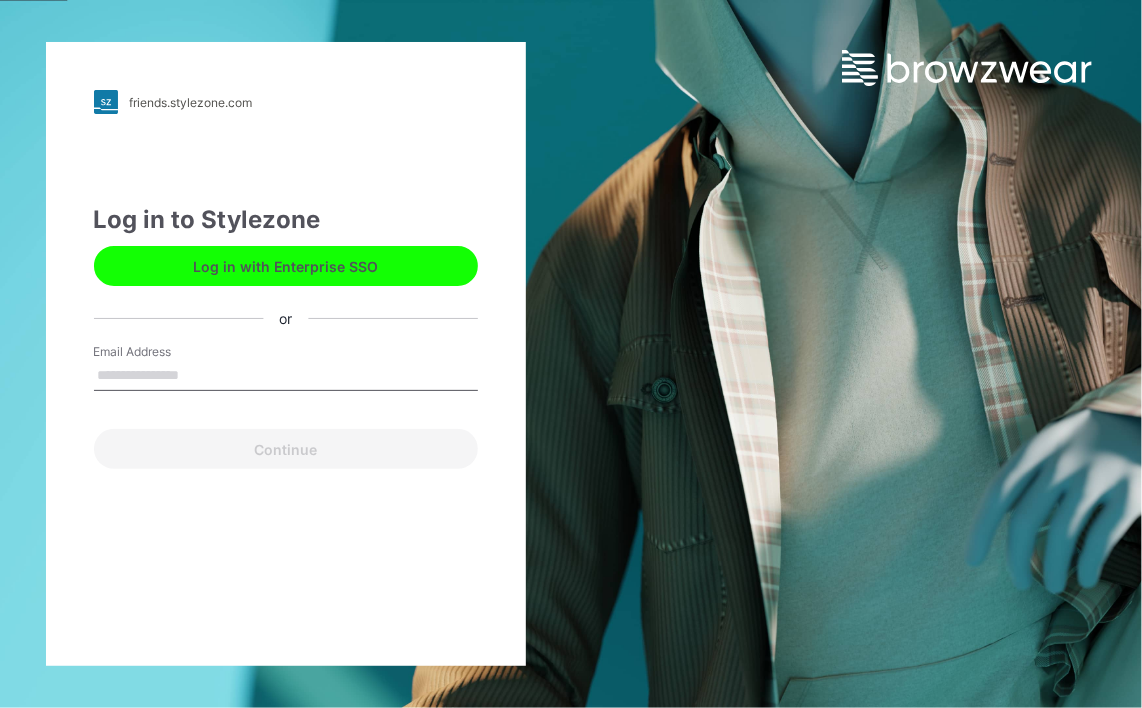 click on "Email Address" at bounding box center [286, 376] 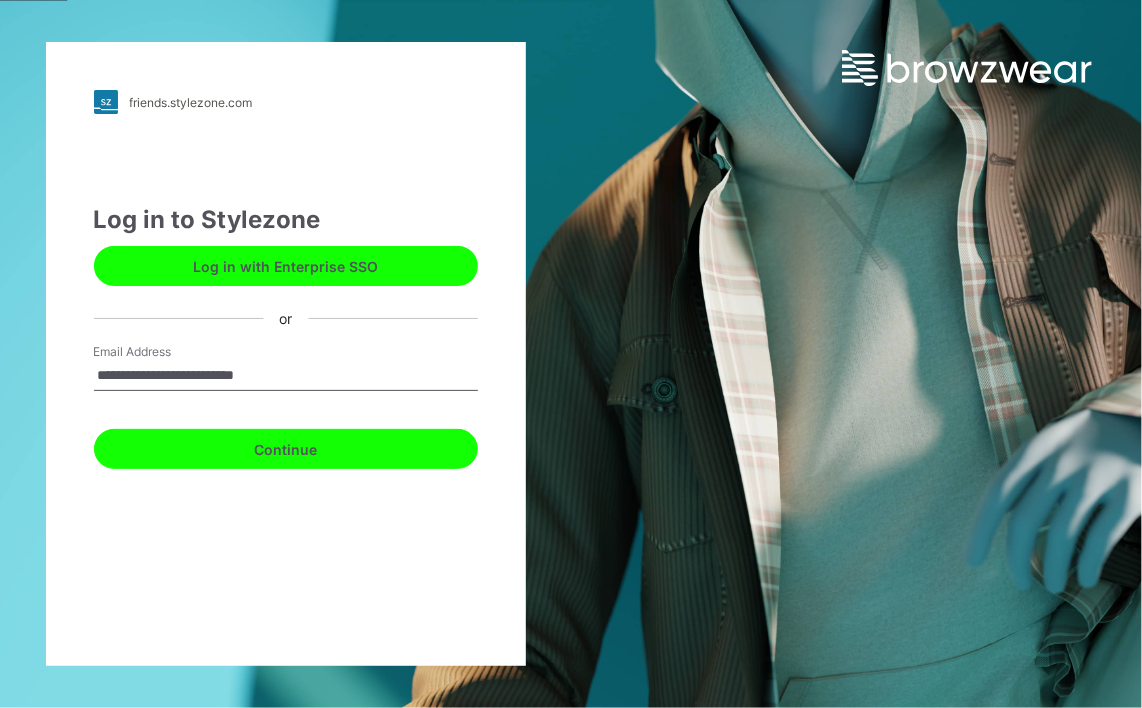 click on "Continue" at bounding box center [286, 449] 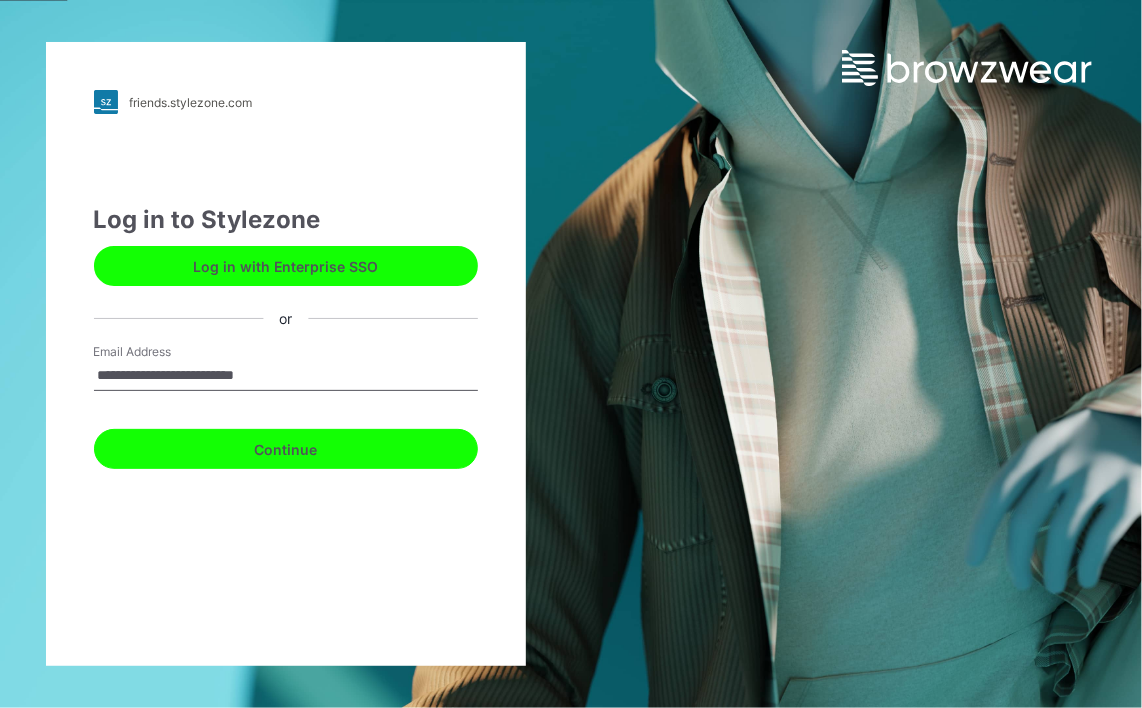 click on "Continue" at bounding box center [286, 449] 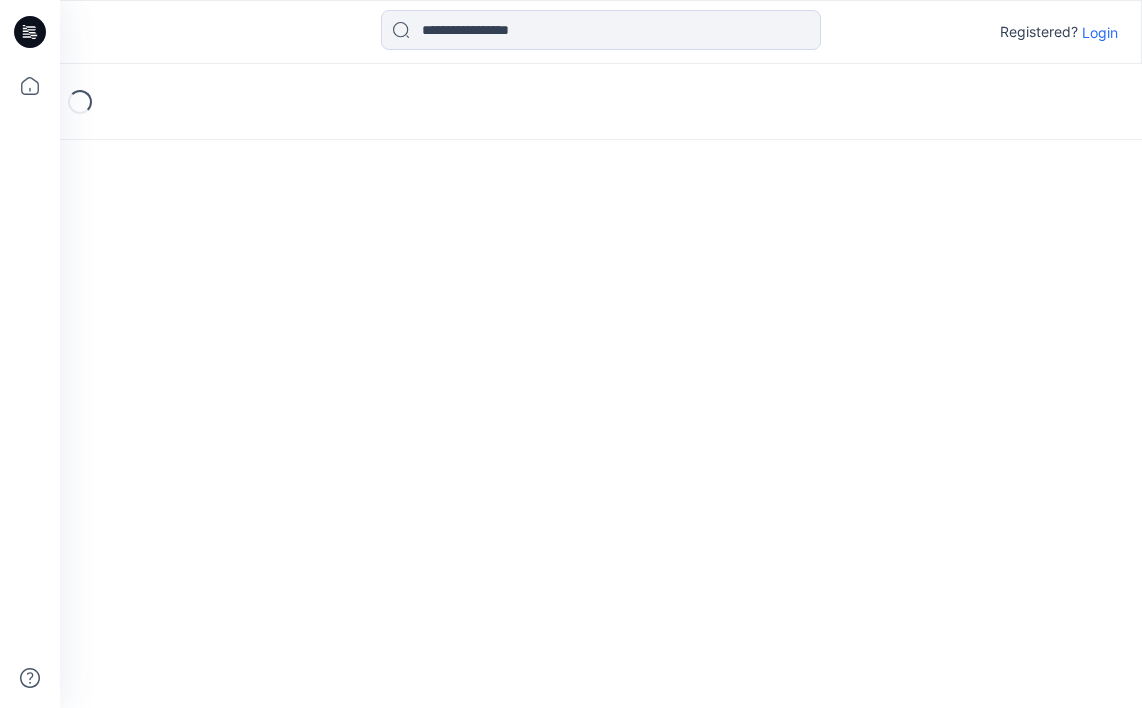 scroll, scrollTop: 0, scrollLeft: 0, axis: both 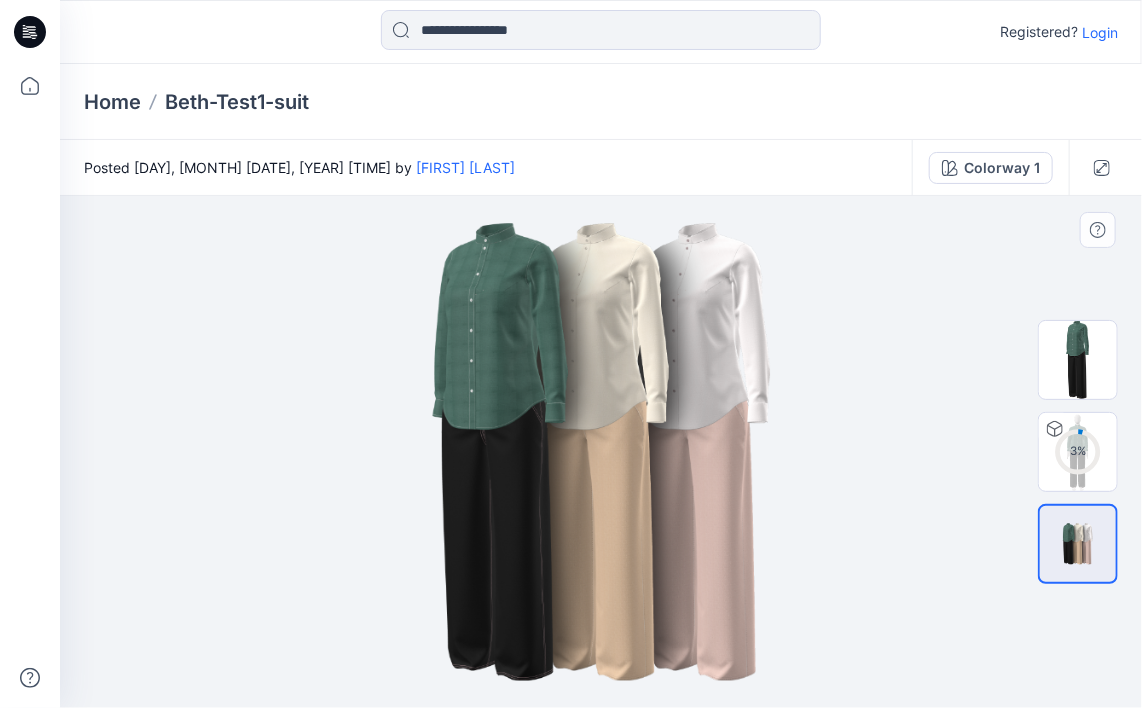 click at bounding box center [601, 452] 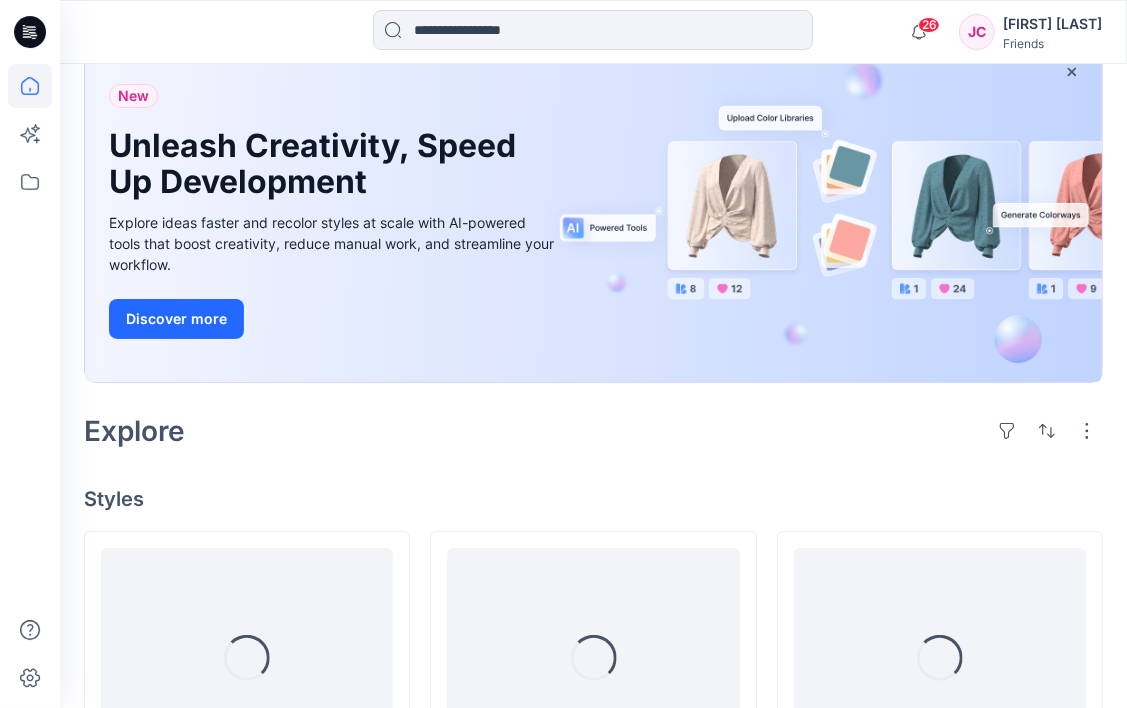 scroll, scrollTop: 300, scrollLeft: 0, axis: vertical 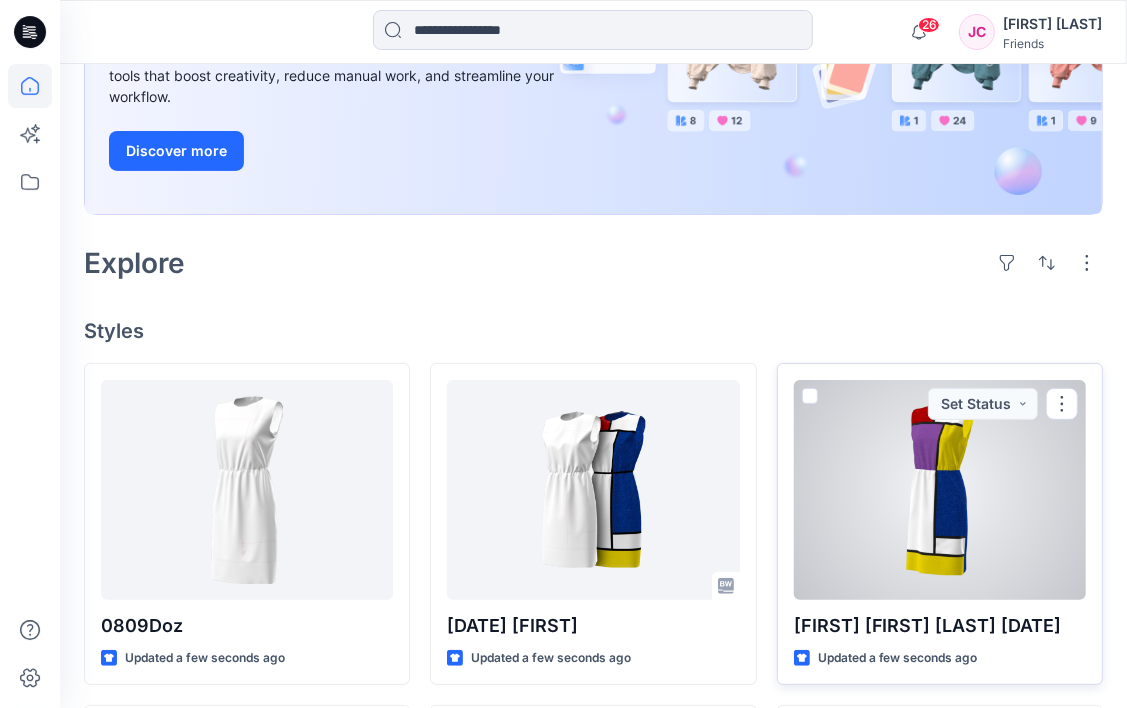 click at bounding box center (940, 490) 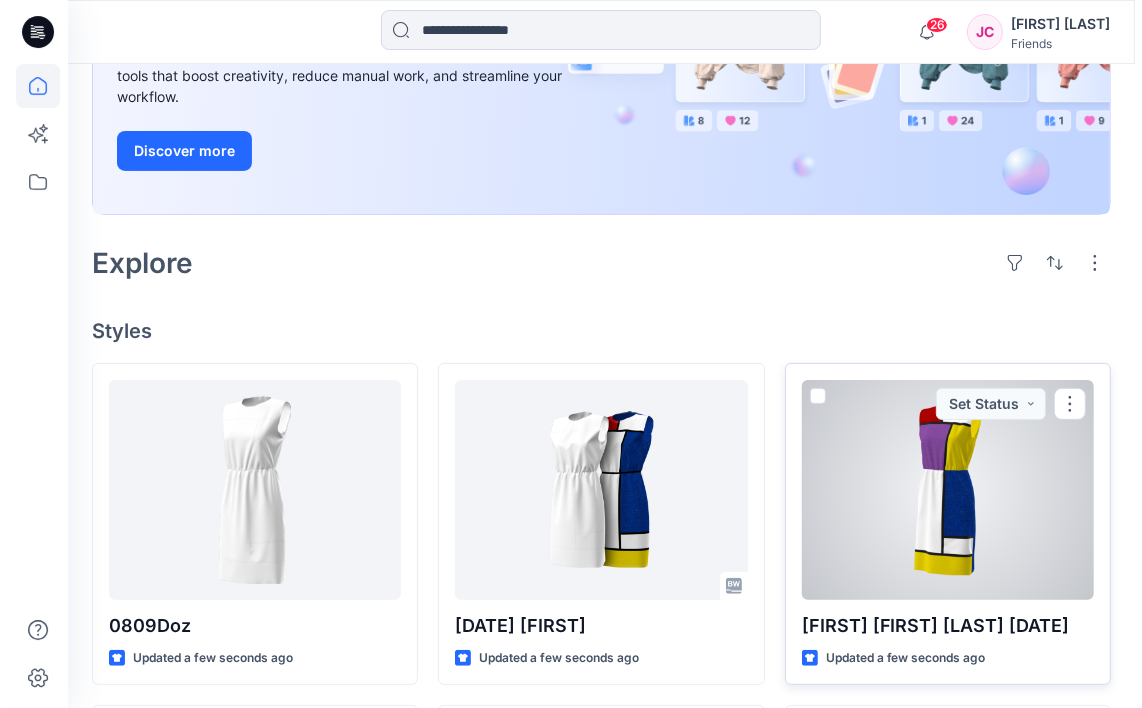 scroll, scrollTop: 0, scrollLeft: 0, axis: both 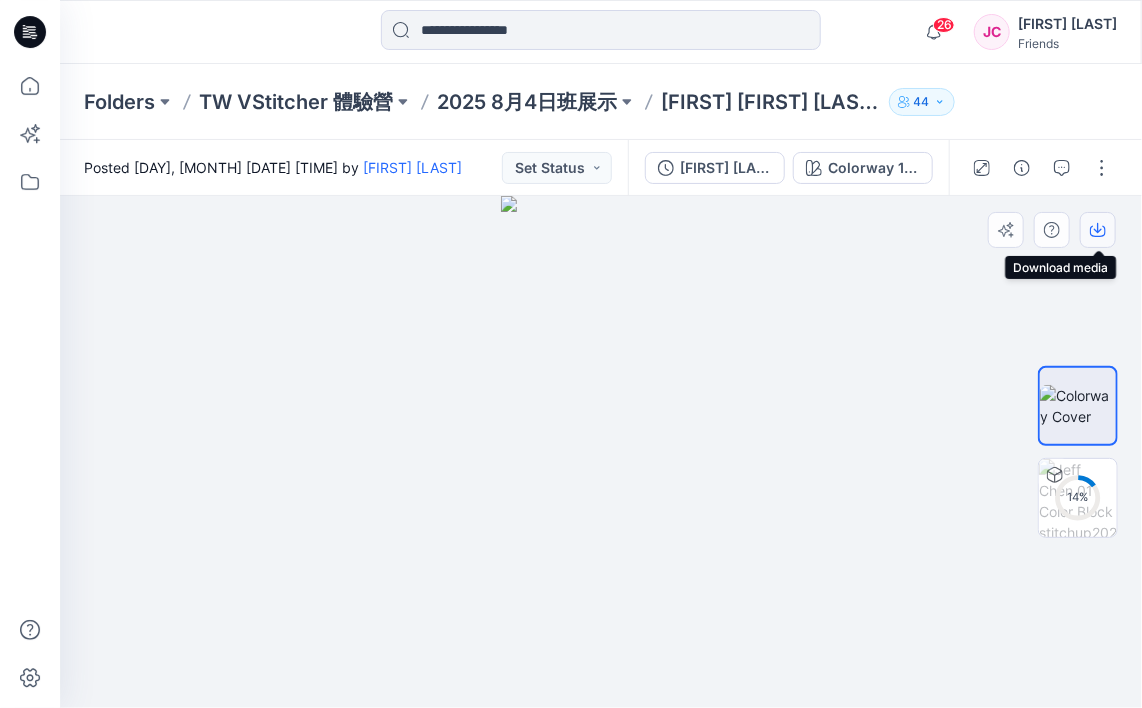 click 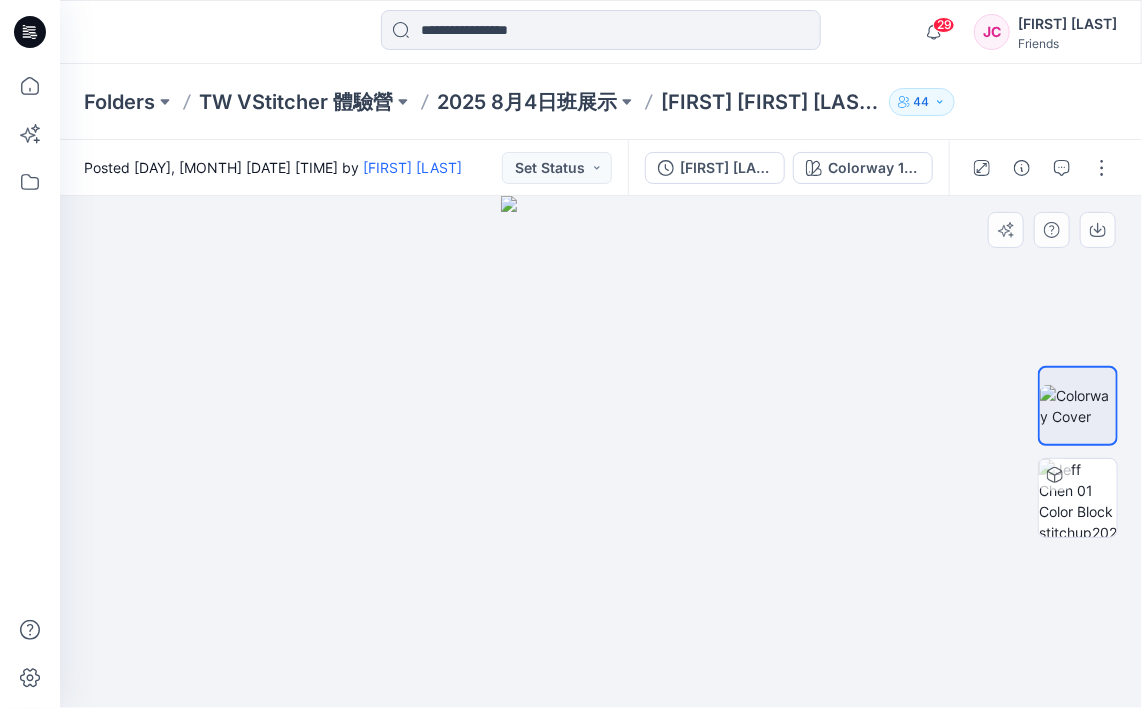 click at bounding box center (601, 452) 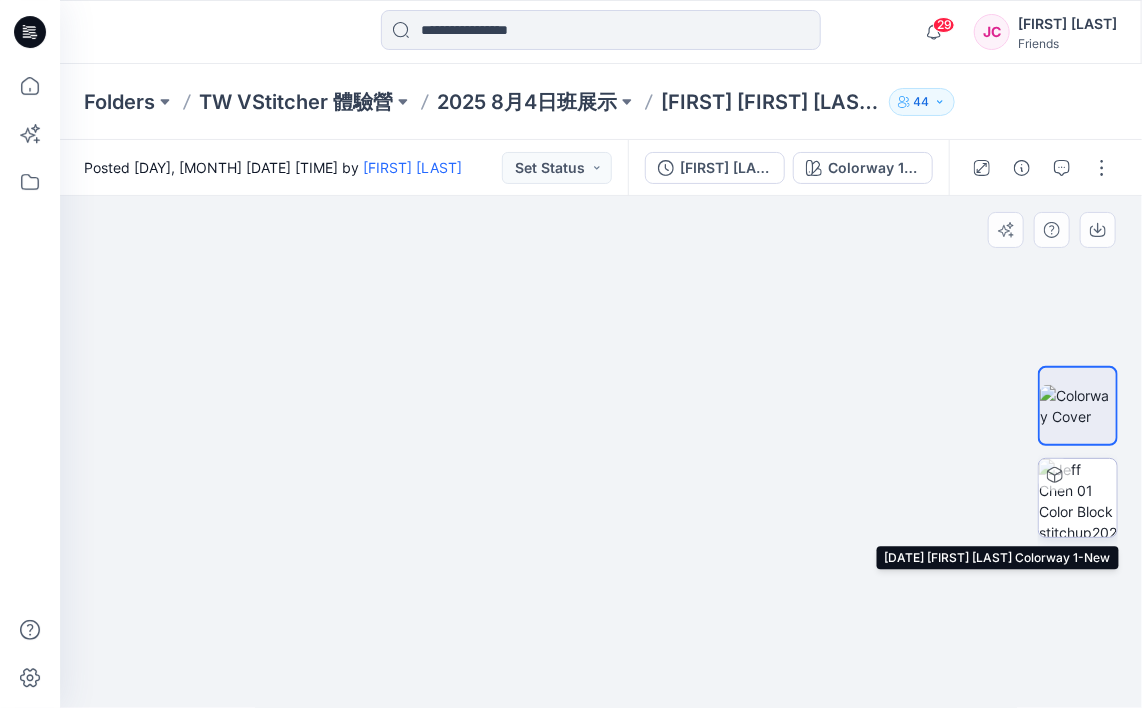 click at bounding box center (1078, 498) 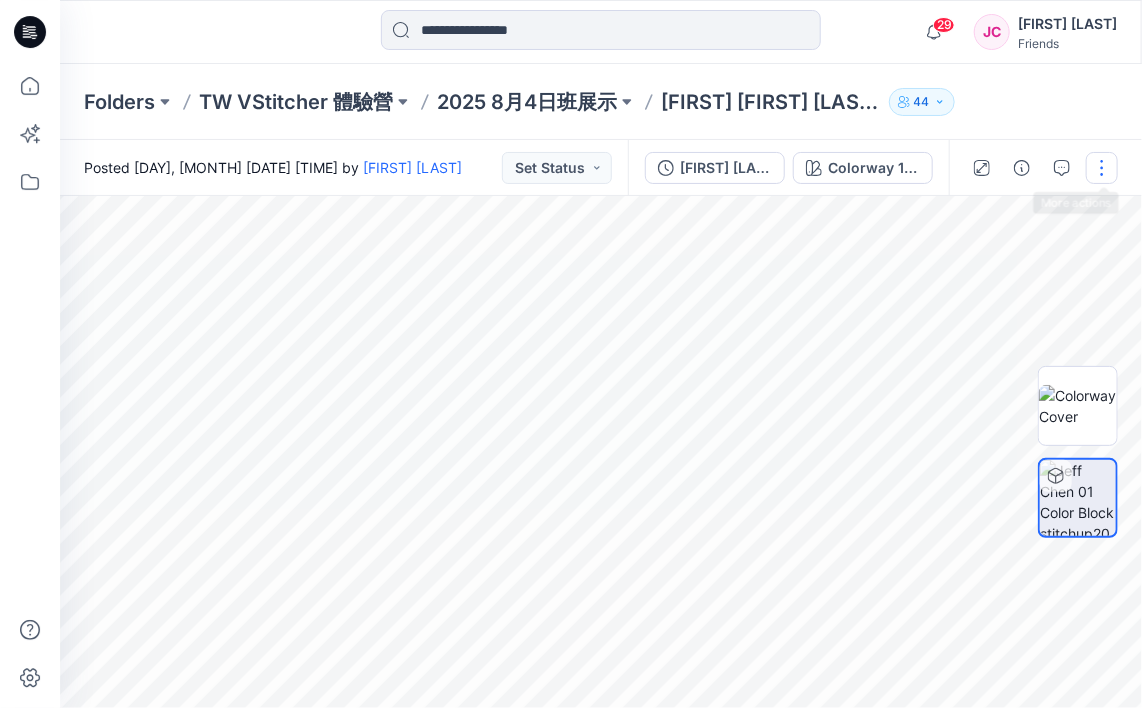 click at bounding box center (1102, 168) 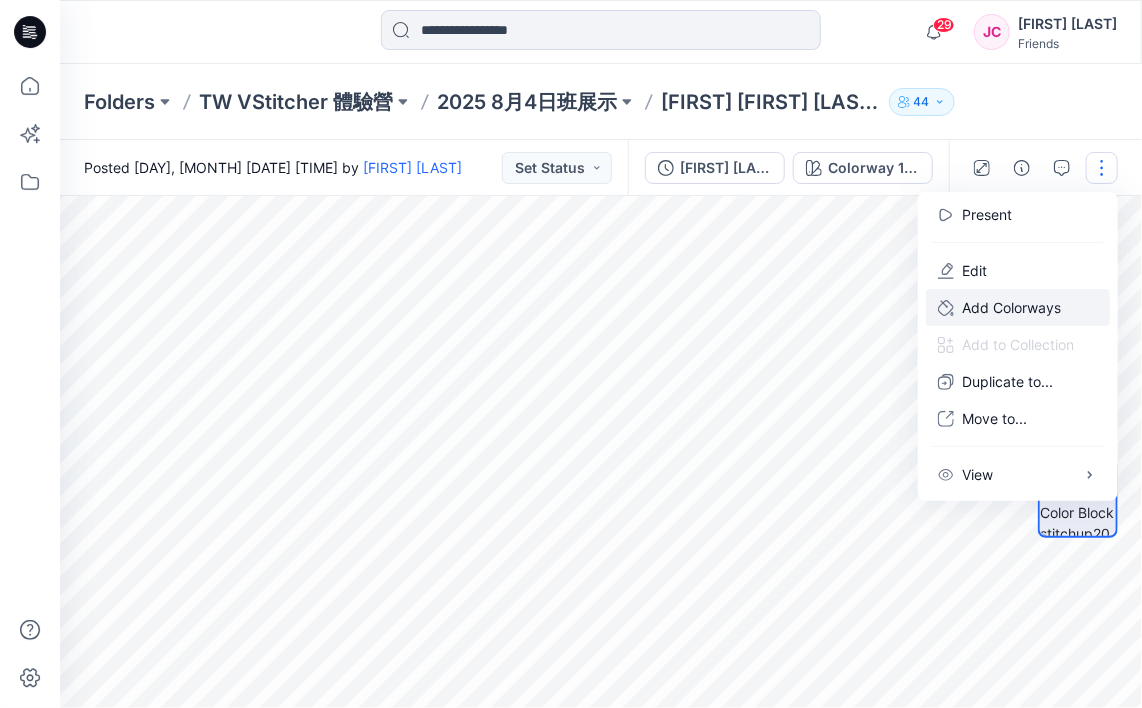 click on "Add Colorways" at bounding box center [1011, 307] 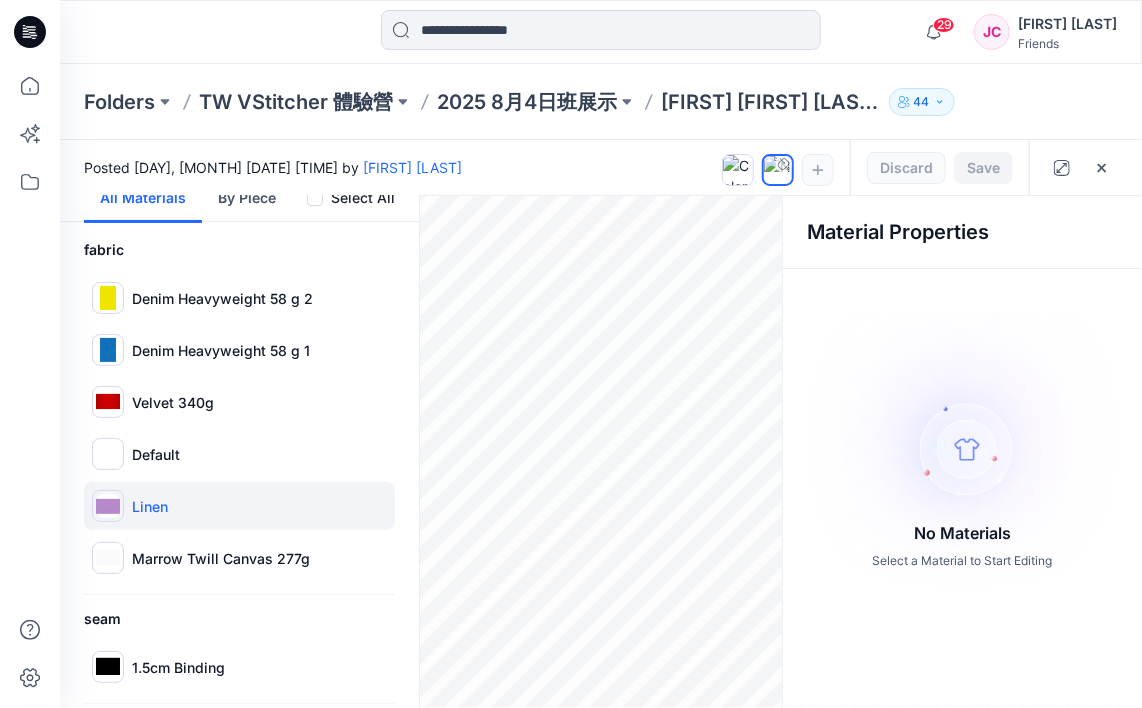 scroll, scrollTop: 112, scrollLeft: 0, axis: vertical 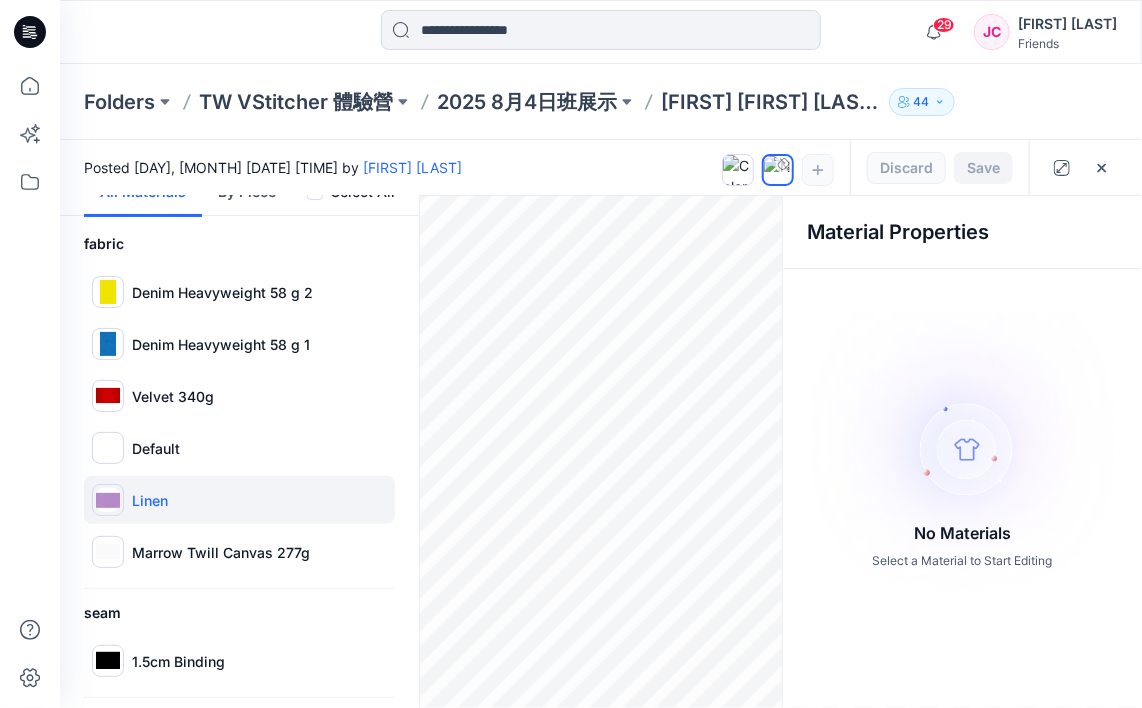 click on "Linen" at bounding box center (239, 500) 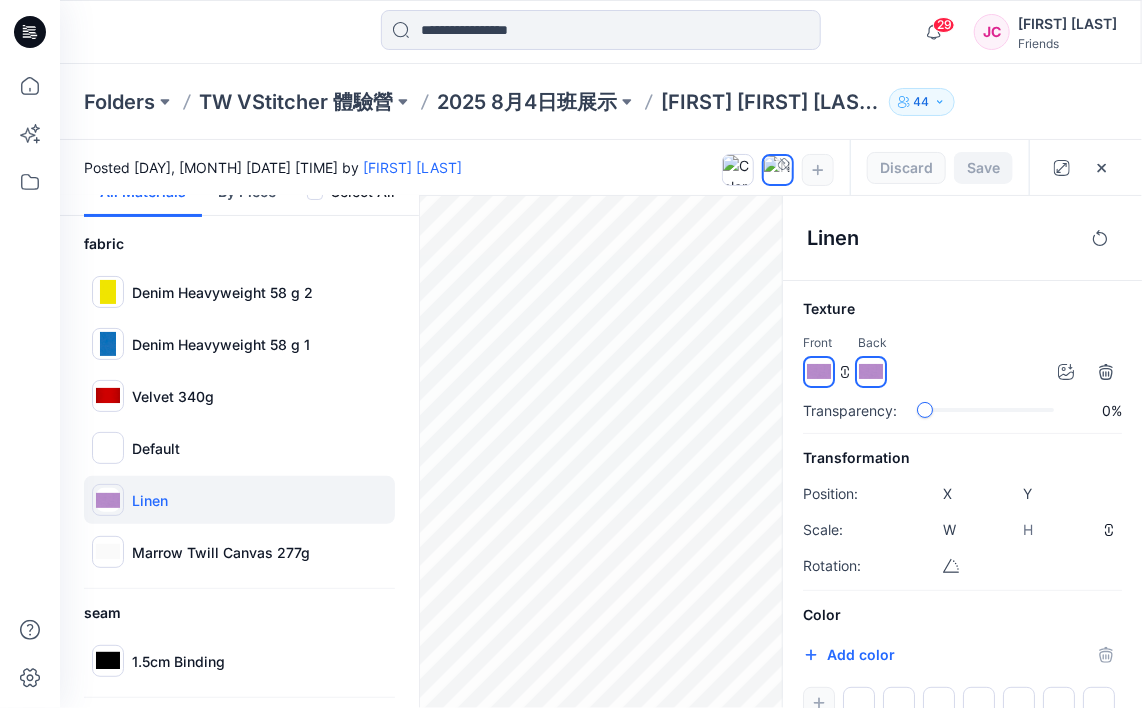 click on "********" at bounding box center (991, 494) 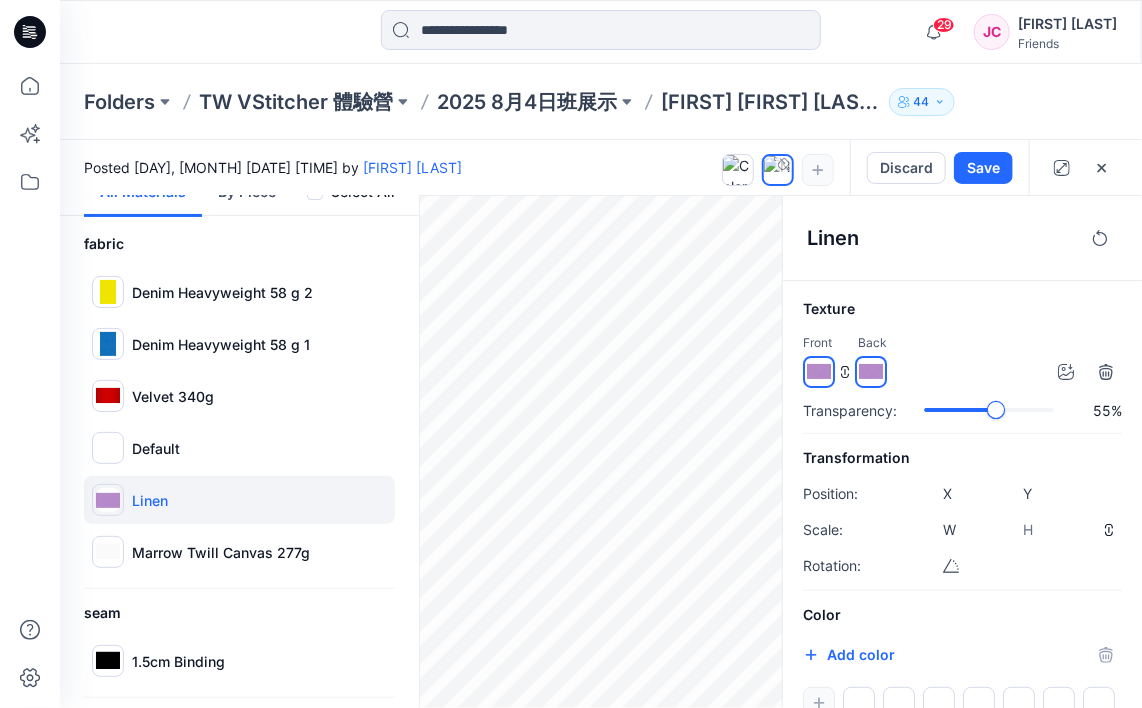click on "Transformation Position: X ******** Y ****** Scale: W **** H **** Rotation: ***** Color Add color ******* Color Libraries Select Library AdobeColor Fashion AdobeColor Fashion Beige_Colors Neon_Colors Autumn_Colors Autumn_Colors" at bounding box center [962, 604] 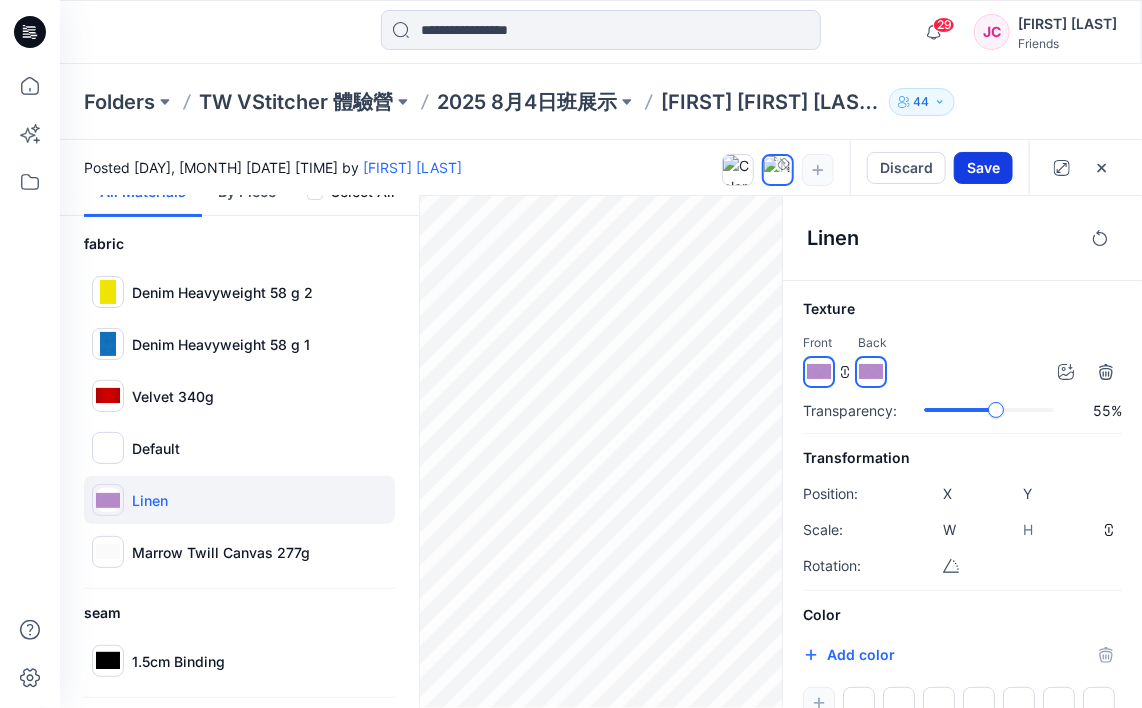 click on "Save" at bounding box center (983, 168) 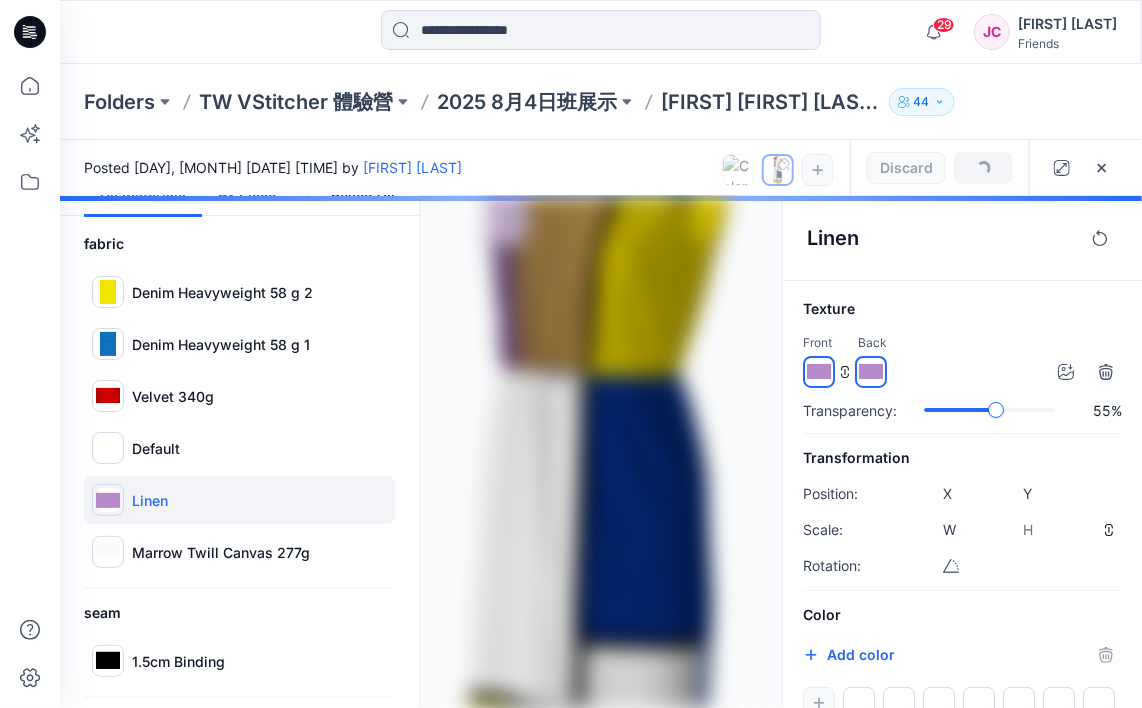 drag, startPoint x: 575, startPoint y: 438, endPoint x: 673, endPoint y: 436, distance: 98.02041 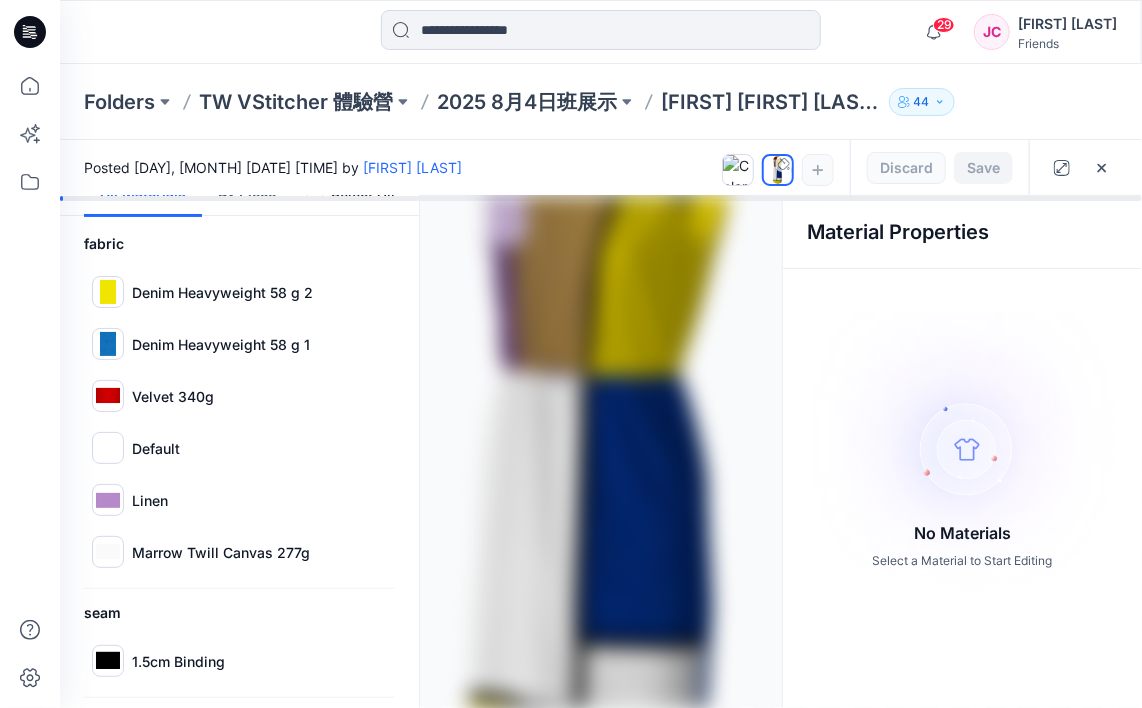 drag, startPoint x: 600, startPoint y: 400, endPoint x: 640, endPoint y: 415, distance: 42.72002 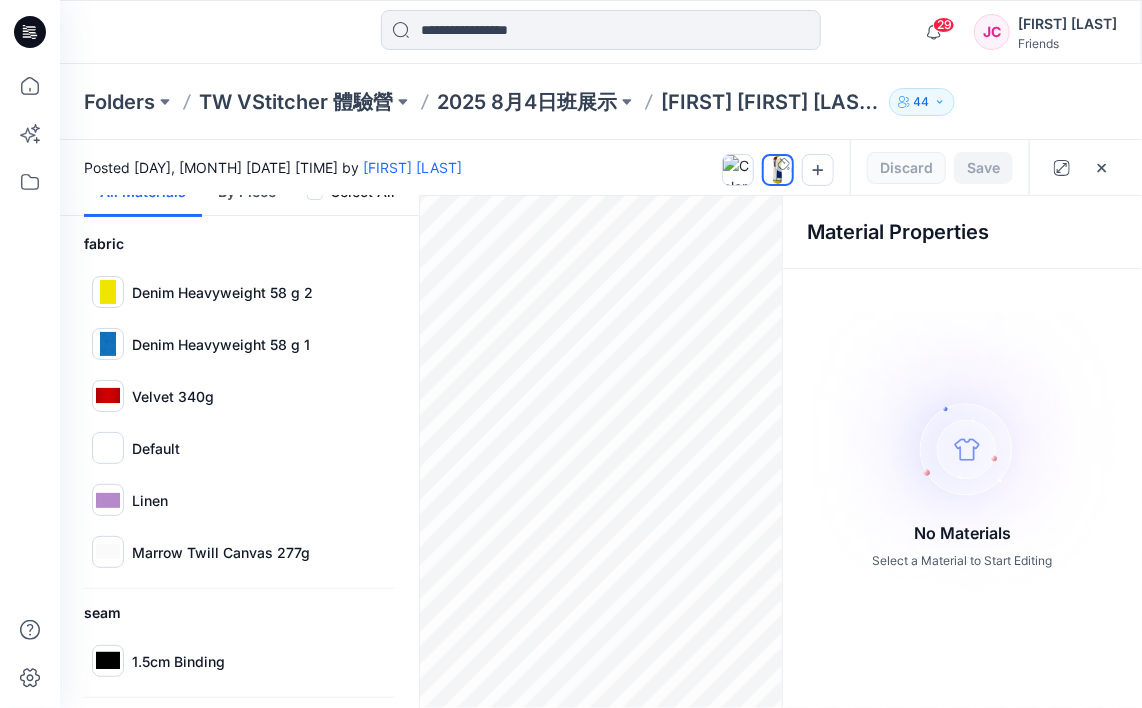 click on "44" at bounding box center [922, 102] 